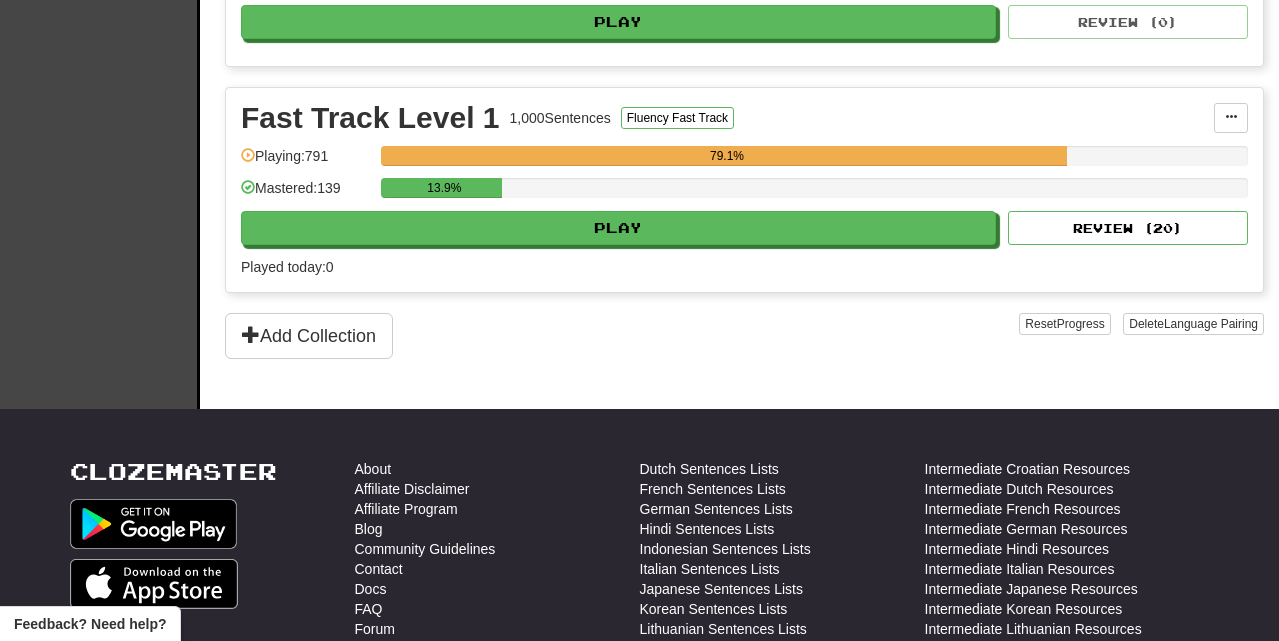 scroll, scrollTop: 588, scrollLeft: 0, axis: vertical 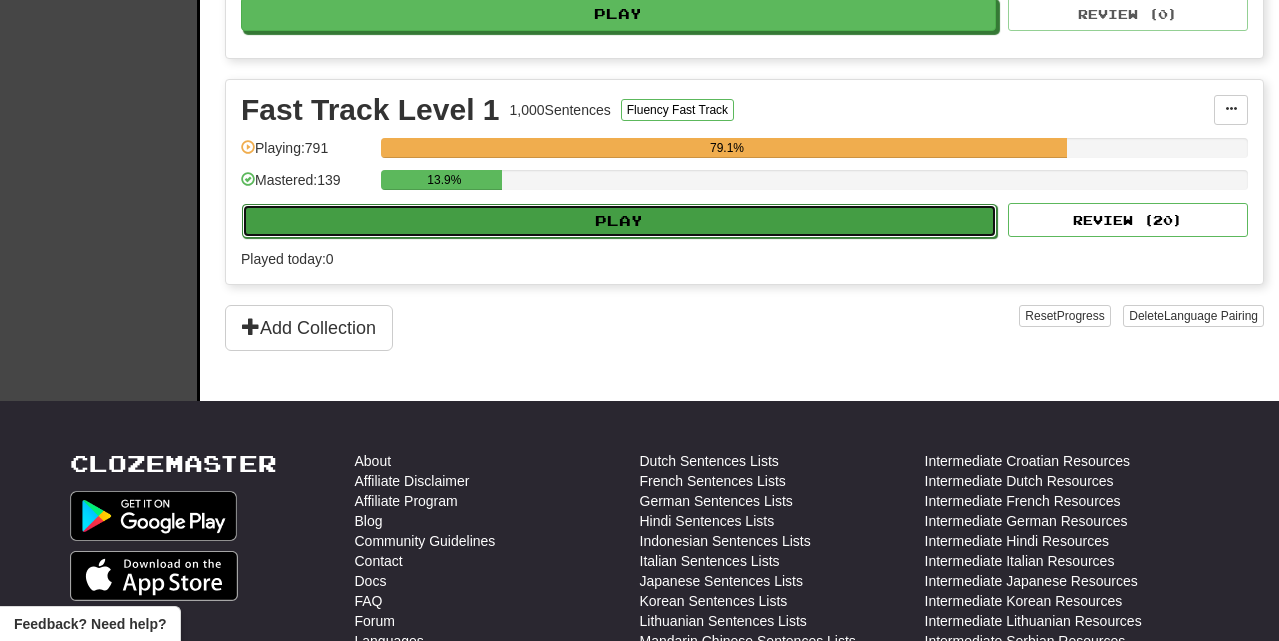 click on "Play" at bounding box center [619, 221] 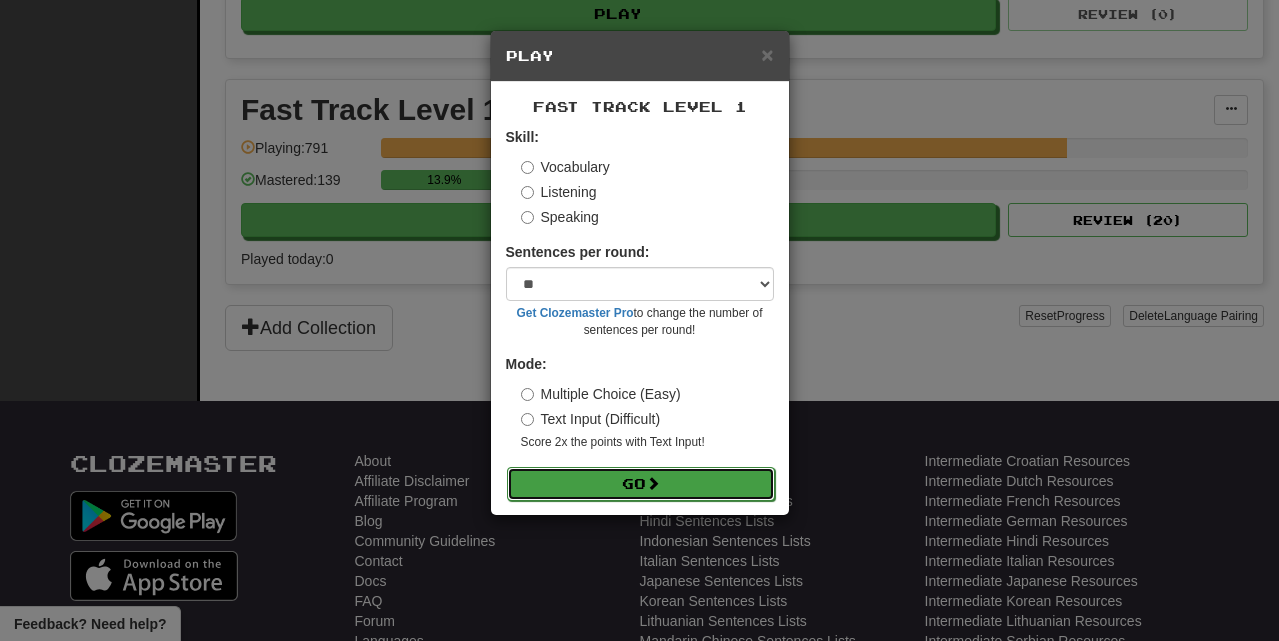 click on "Go" at bounding box center [641, 484] 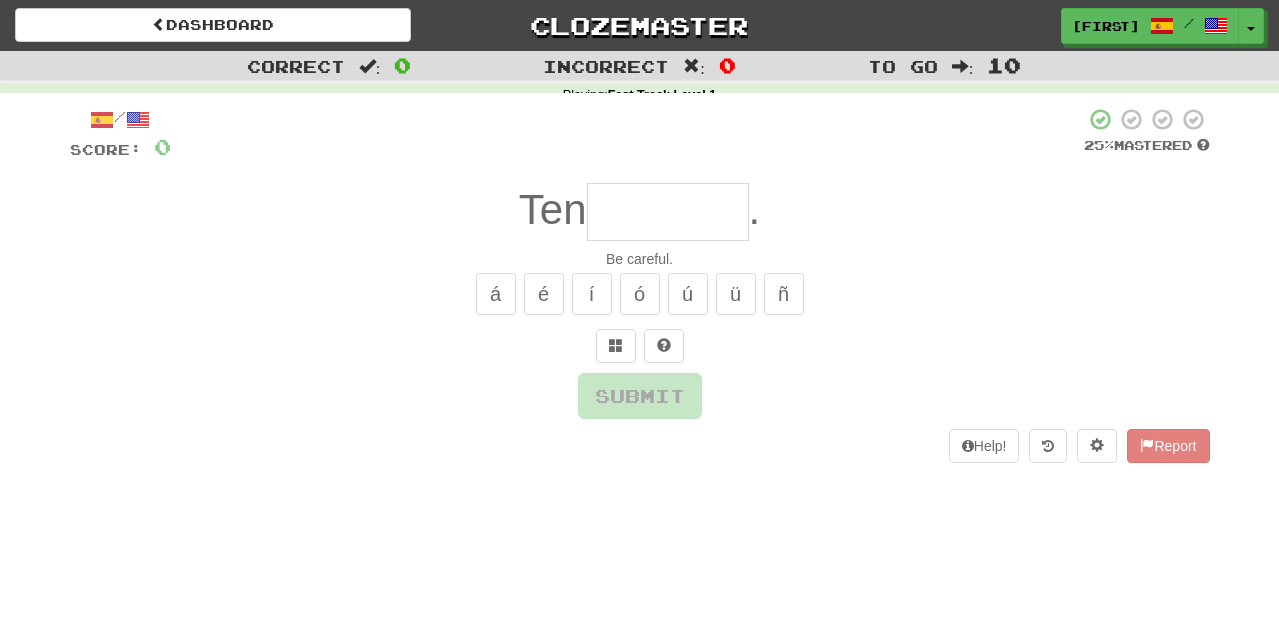 scroll, scrollTop: 0, scrollLeft: 0, axis: both 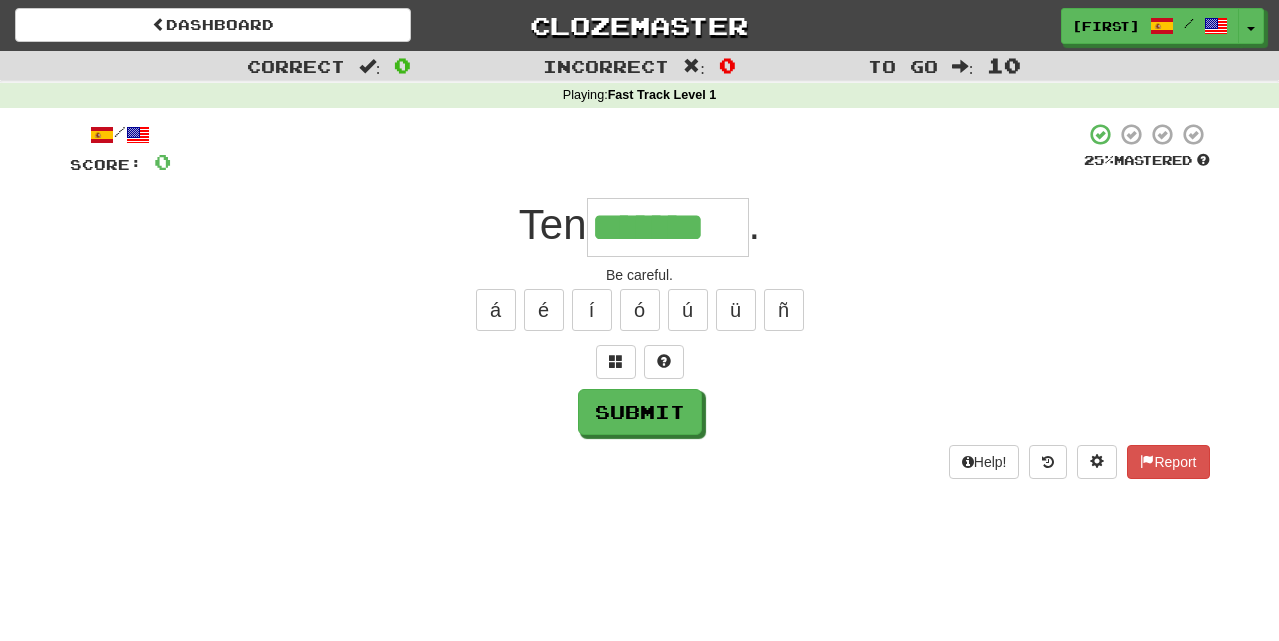 type on "*******" 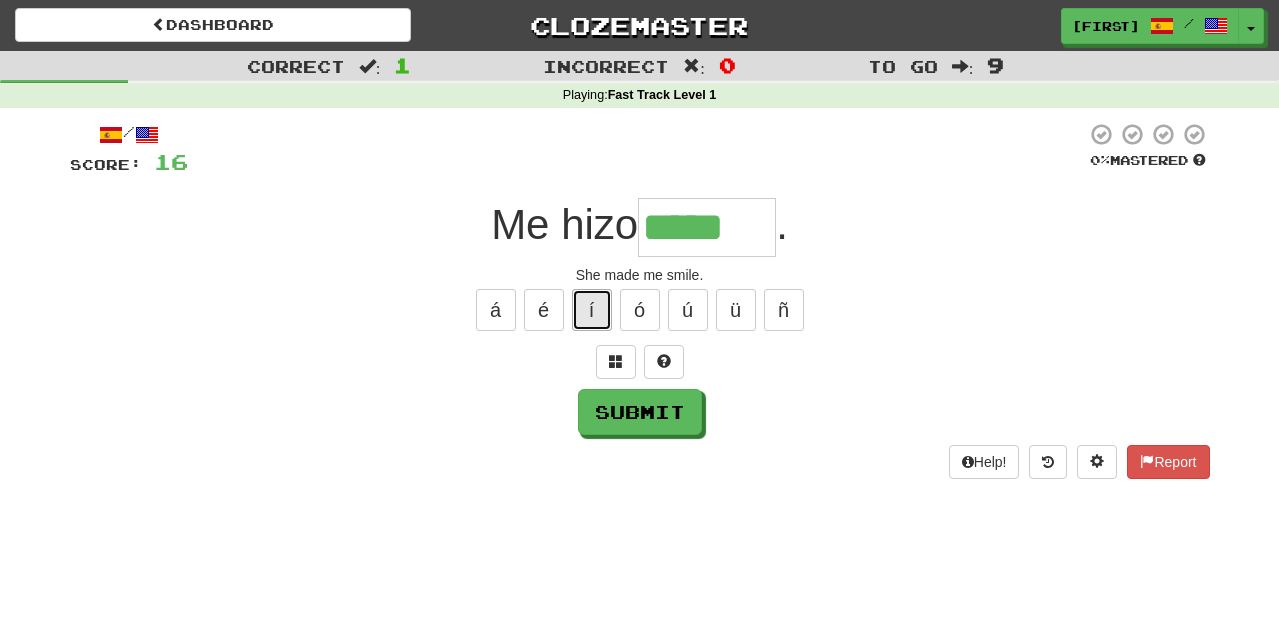 click on "í" at bounding box center [592, 310] 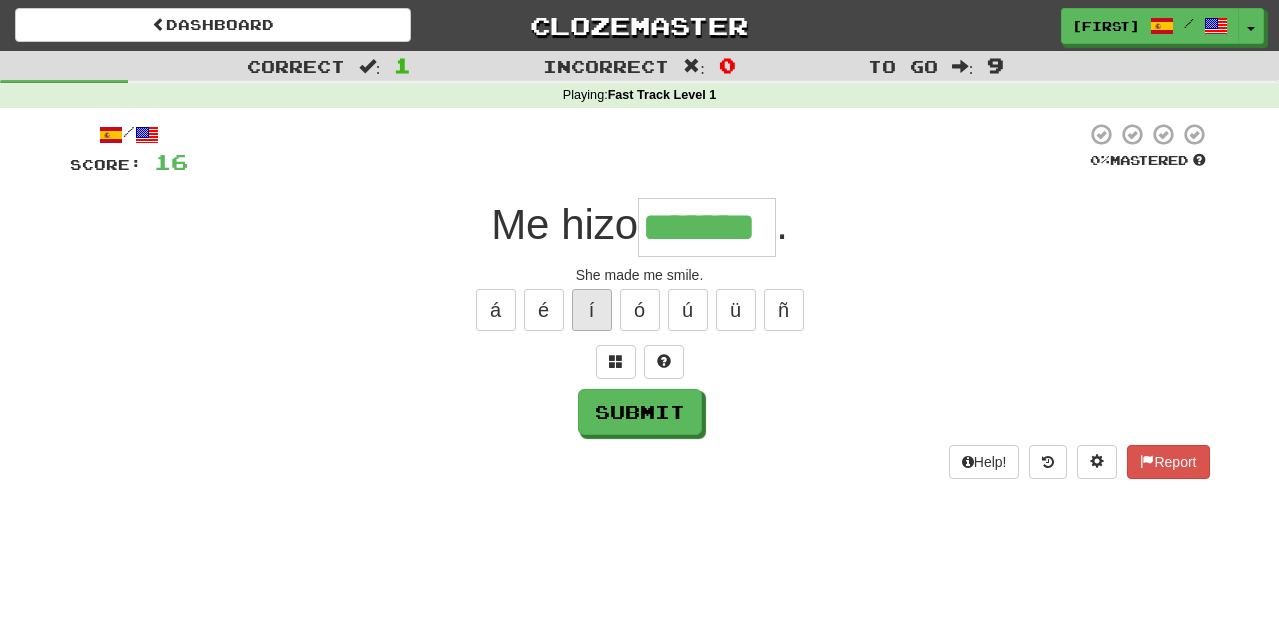 type on "*******" 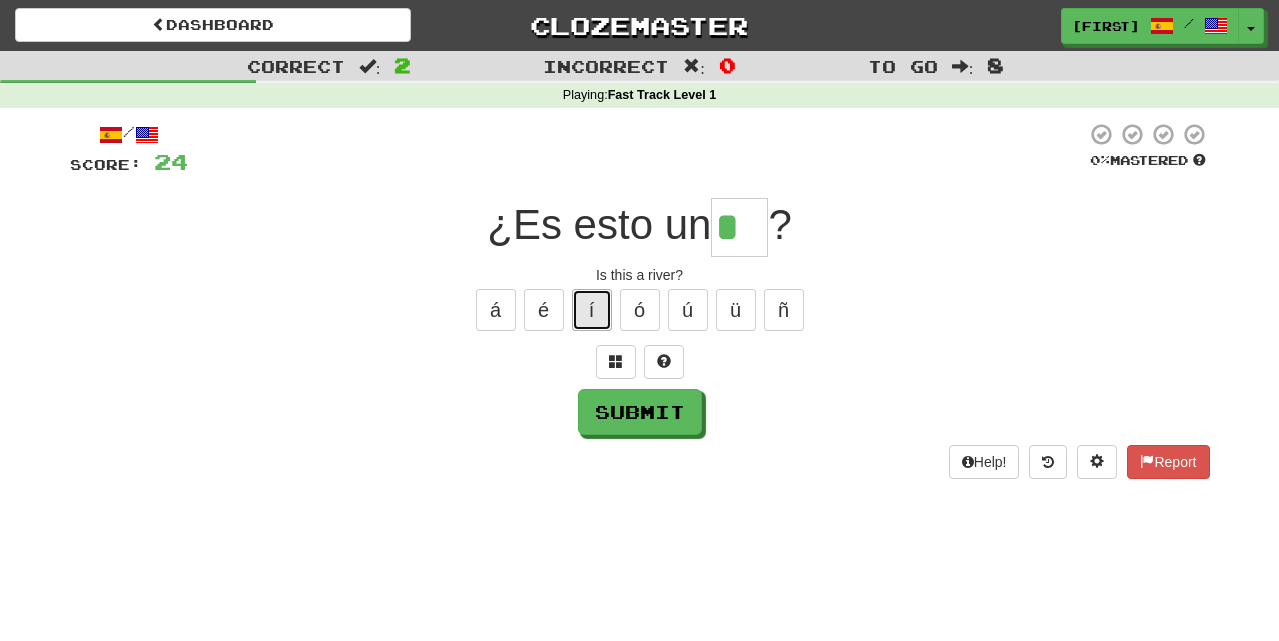 click on "í" at bounding box center [592, 310] 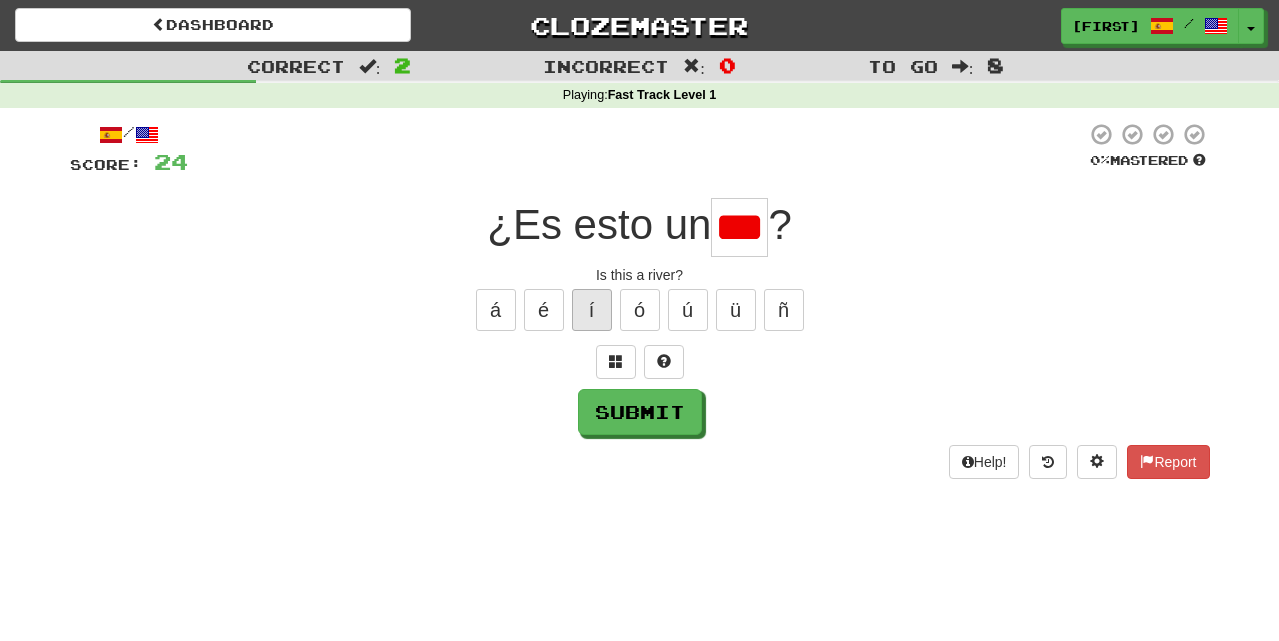 scroll, scrollTop: 0, scrollLeft: 0, axis: both 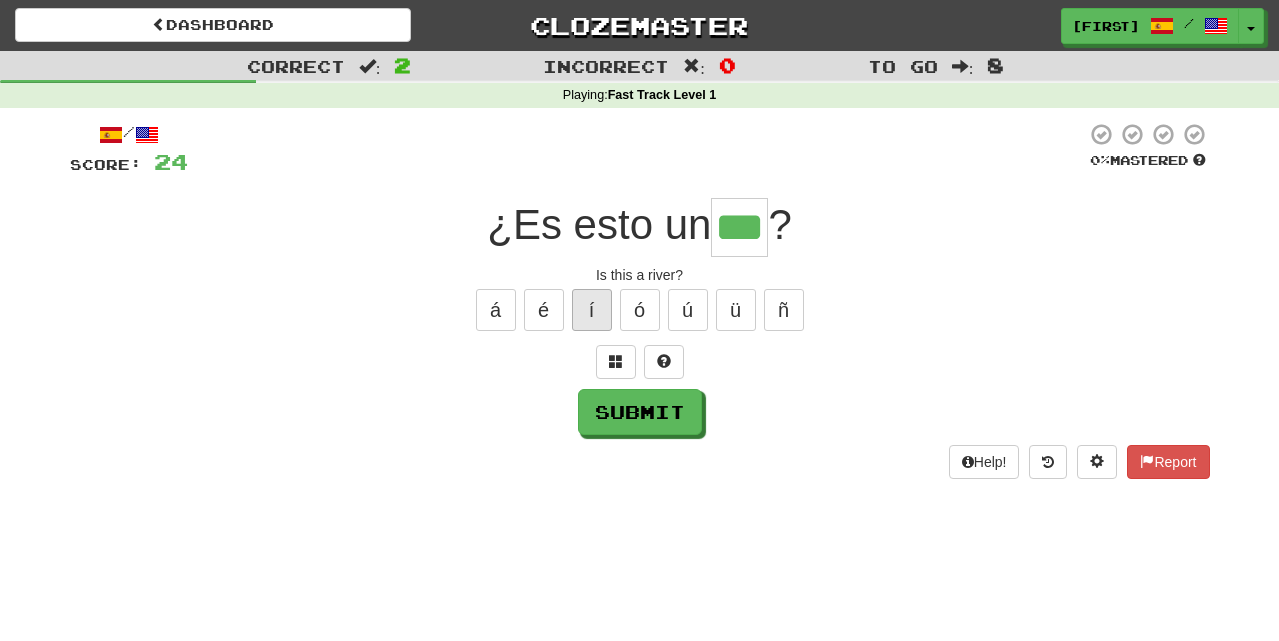 type on "***" 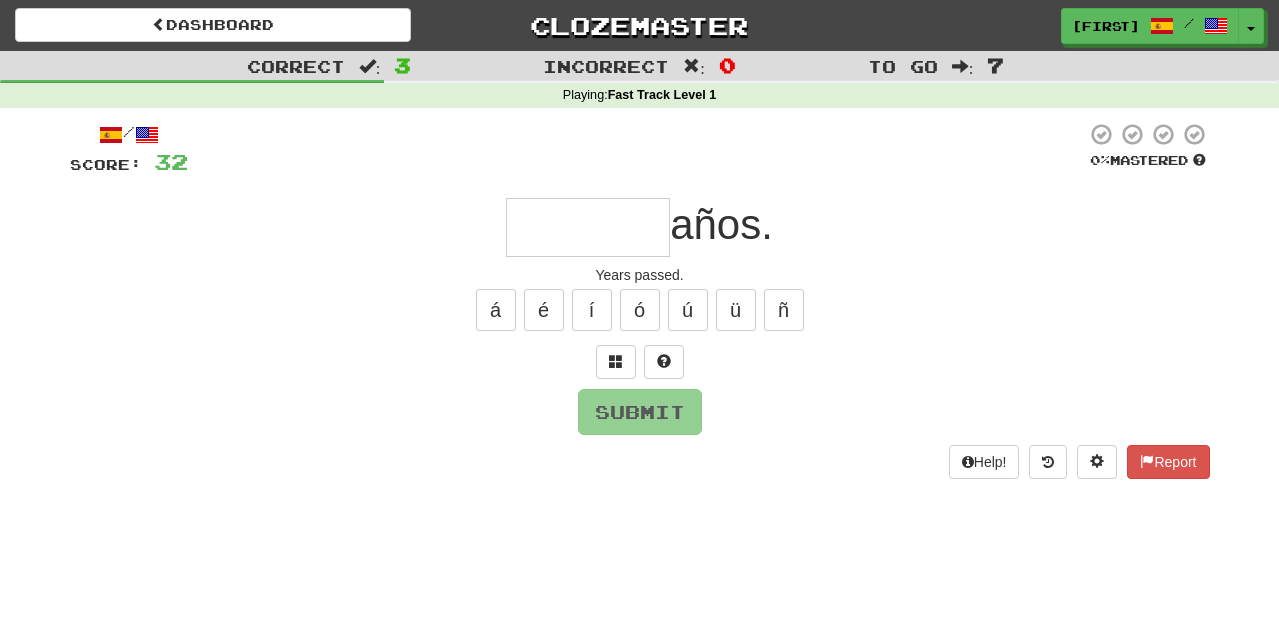 type on "*" 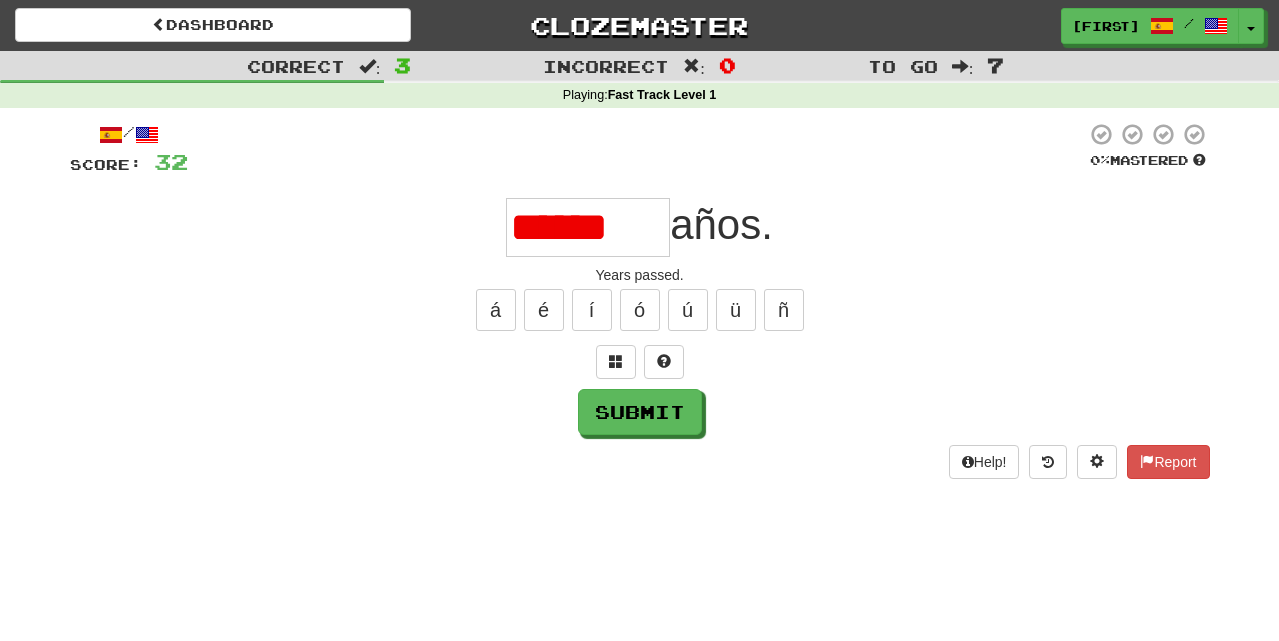 scroll, scrollTop: 0, scrollLeft: 0, axis: both 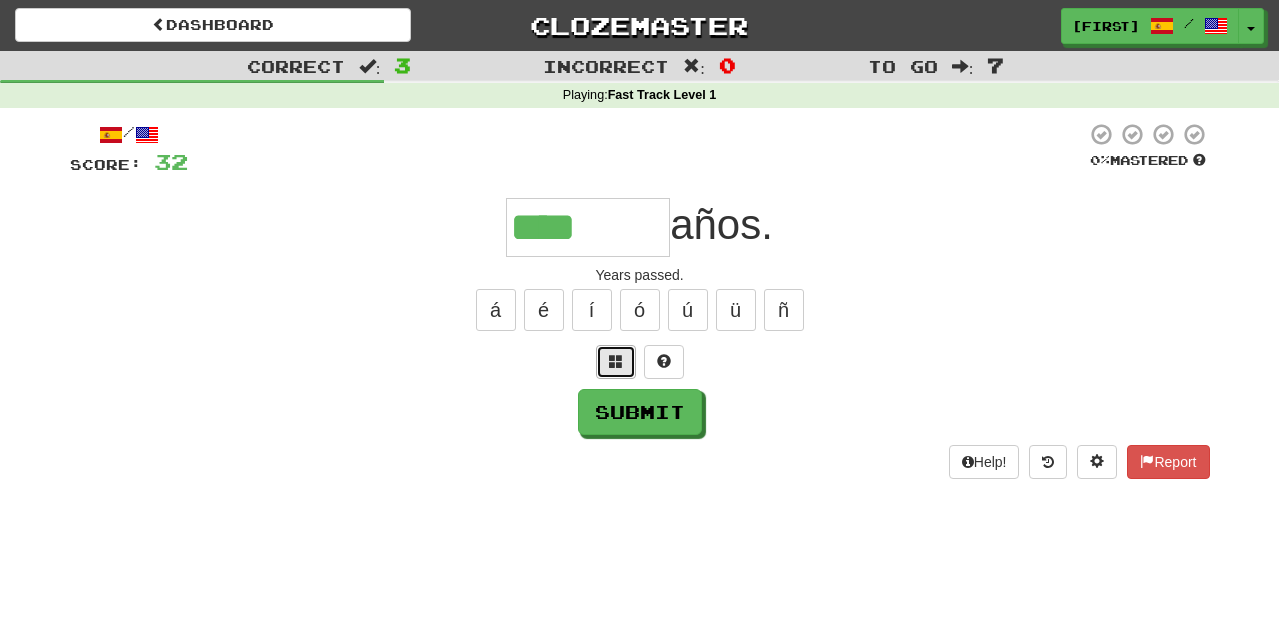click at bounding box center (616, 361) 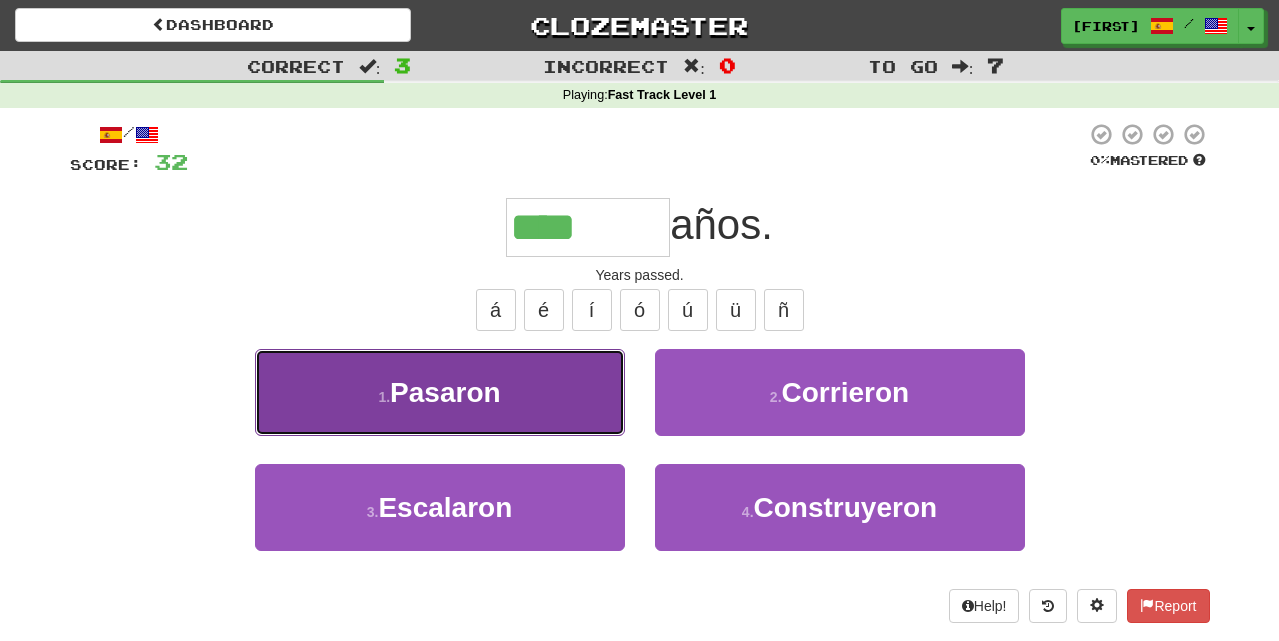 click on "Pasaron" at bounding box center [445, 392] 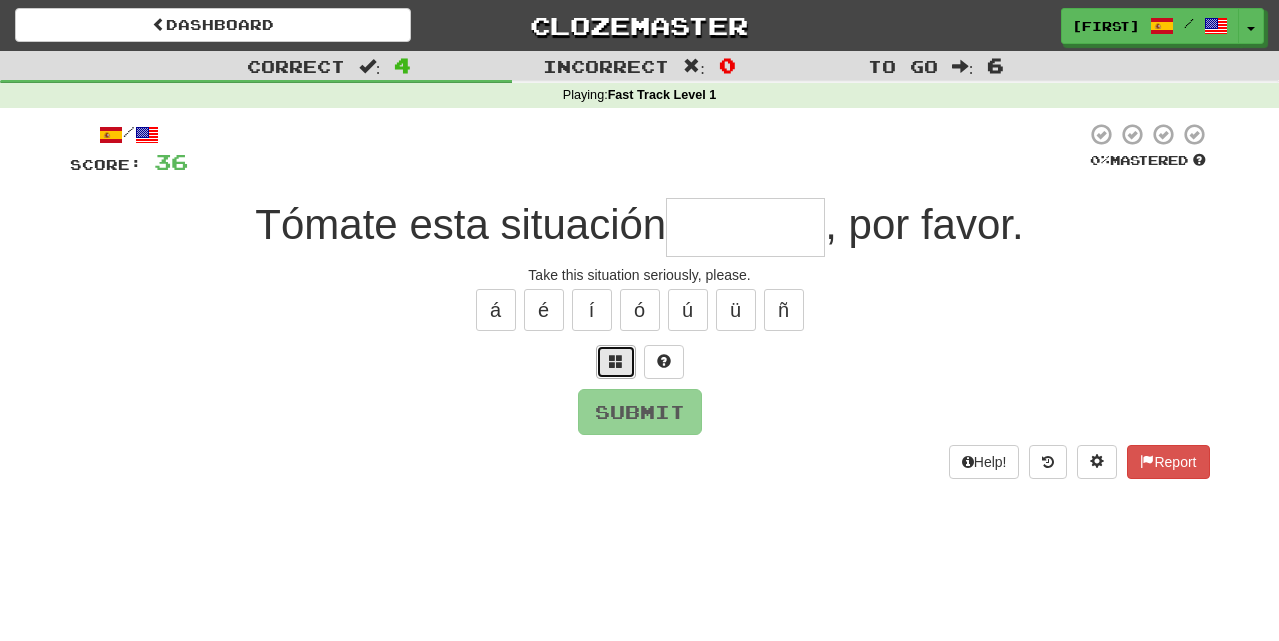 click at bounding box center [616, 362] 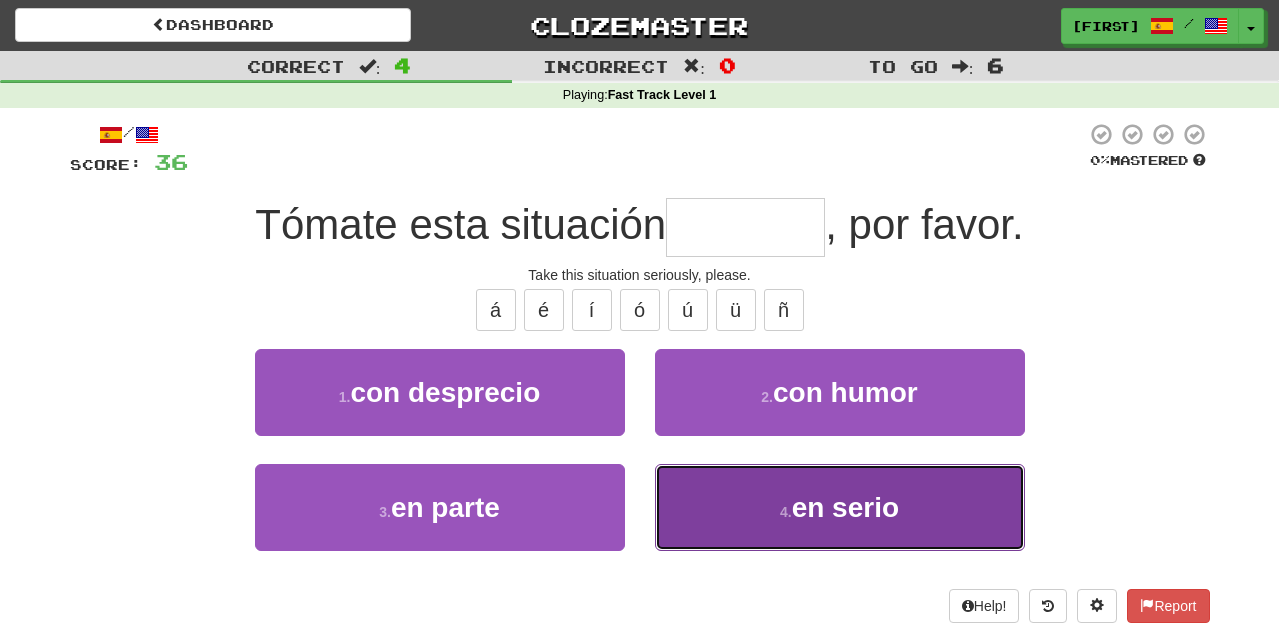click on "en serio" at bounding box center (845, 507) 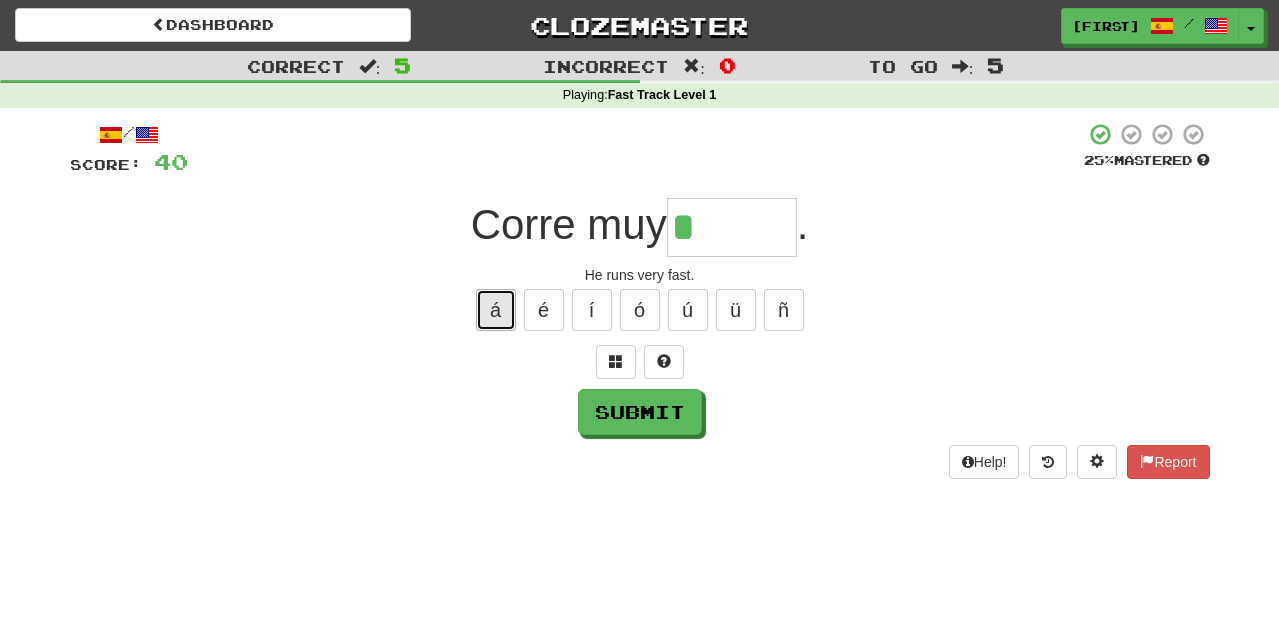 click on "á" at bounding box center [496, 310] 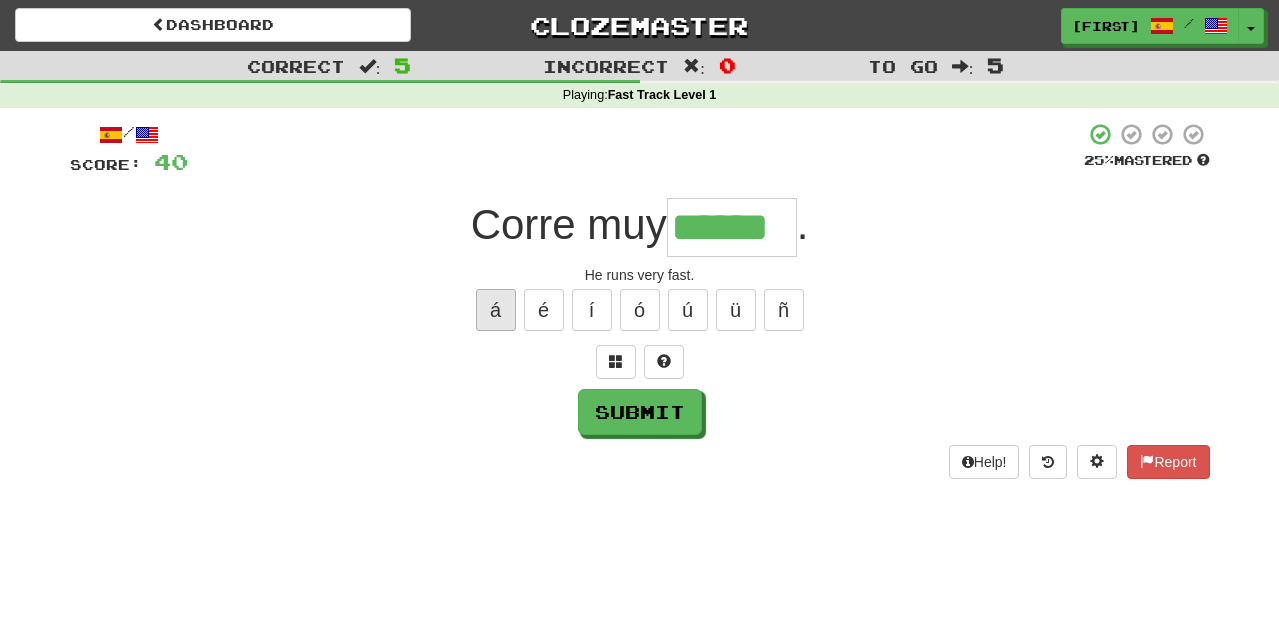 type on "******" 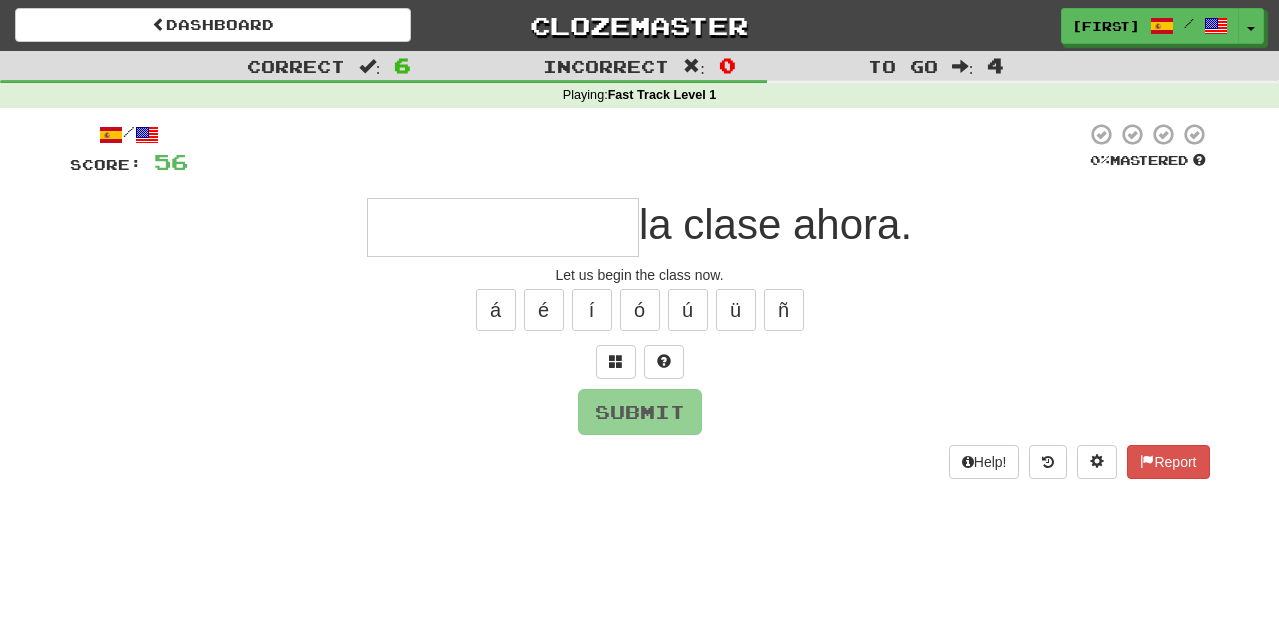 click on "/ Score: 56 0 % Mastered la clase ahora. Let us begin the class now. á é í ó ú ü ñ Submit Help! Report" at bounding box center [640, 300] 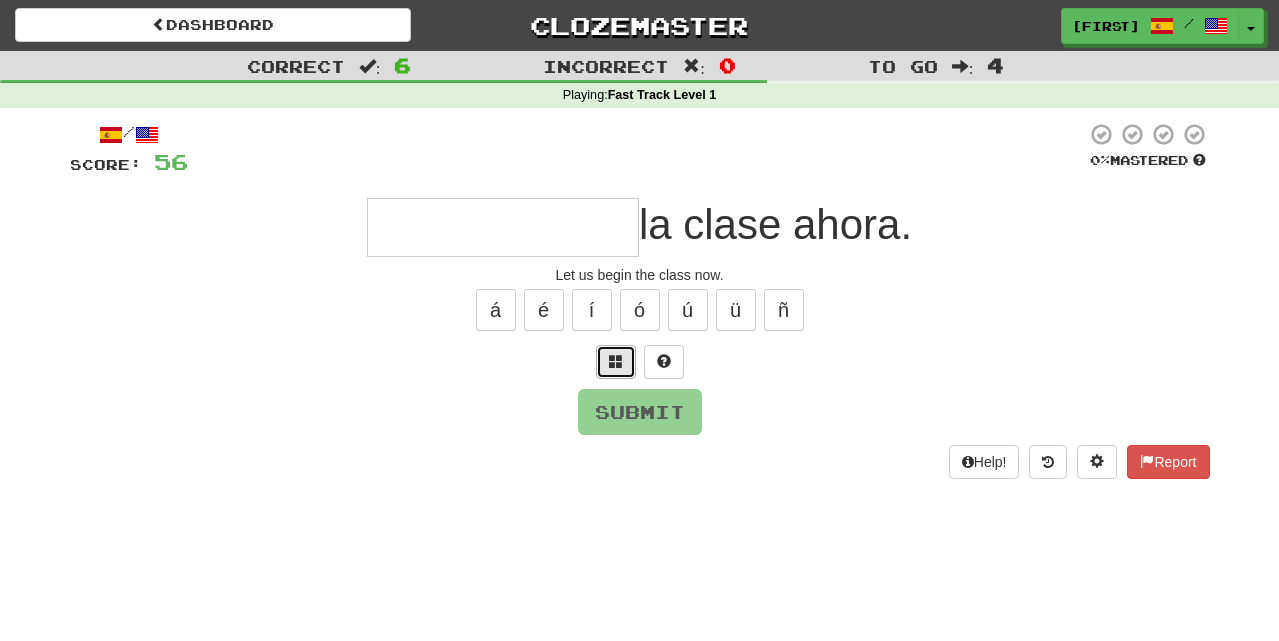 click at bounding box center [616, 361] 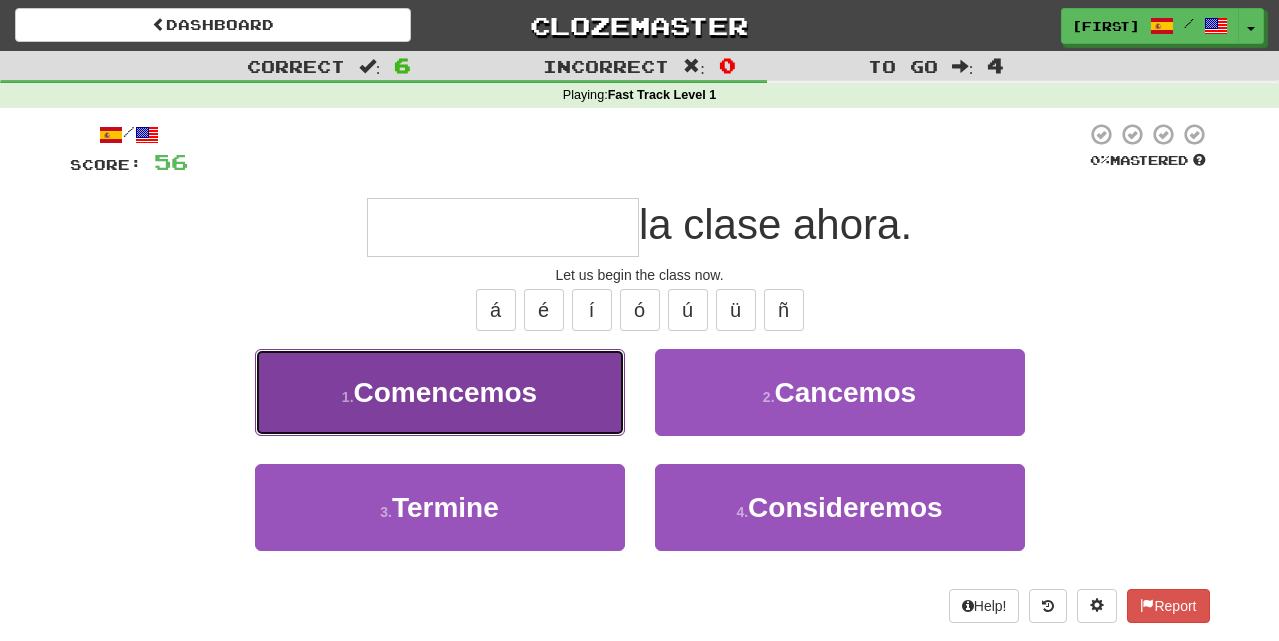 click on "Comencemos" at bounding box center (446, 392) 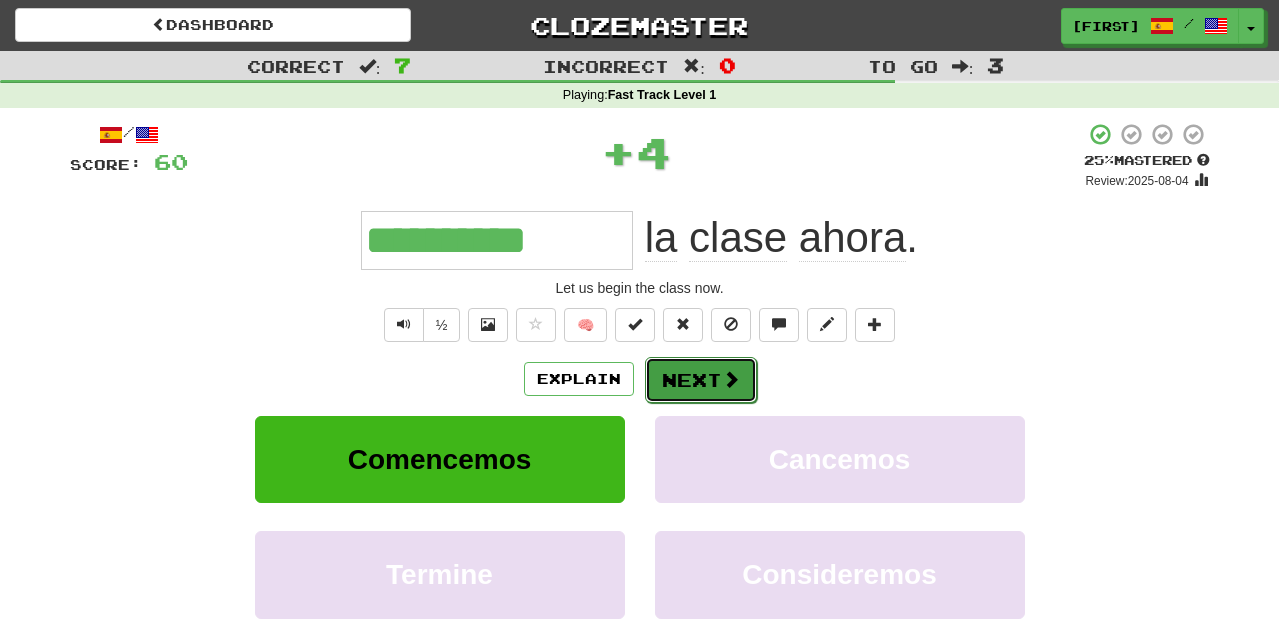 click on "Next" at bounding box center (701, 380) 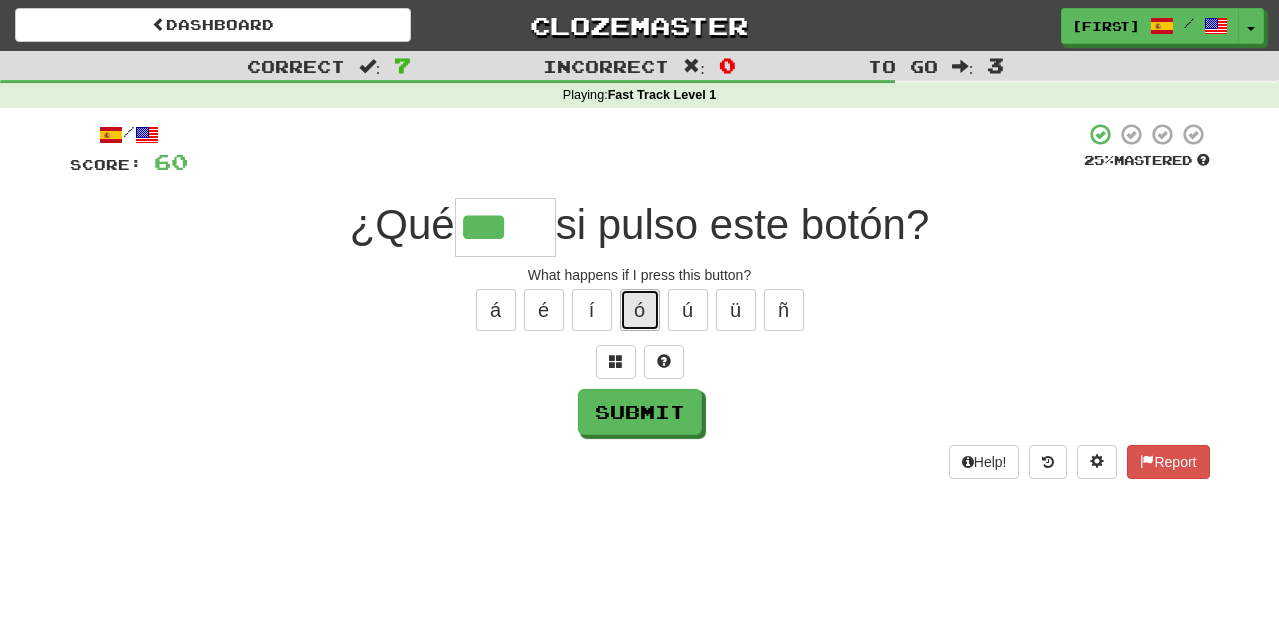 click on "ó" at bounding box center [640, 310] 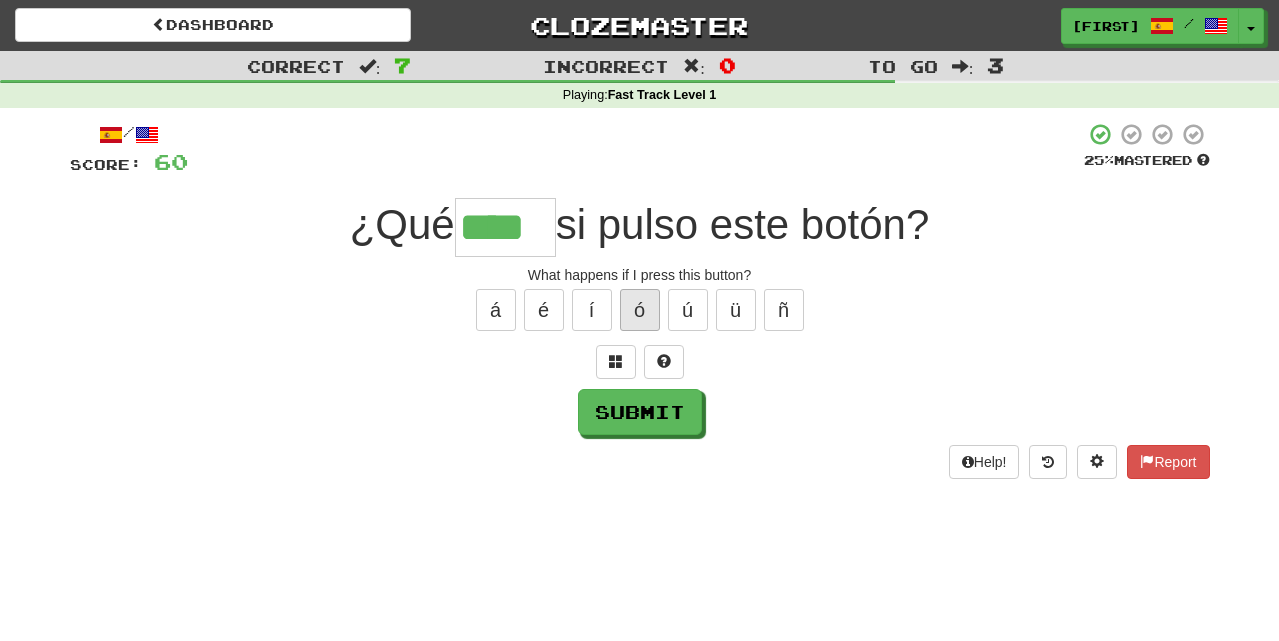 type on "****" 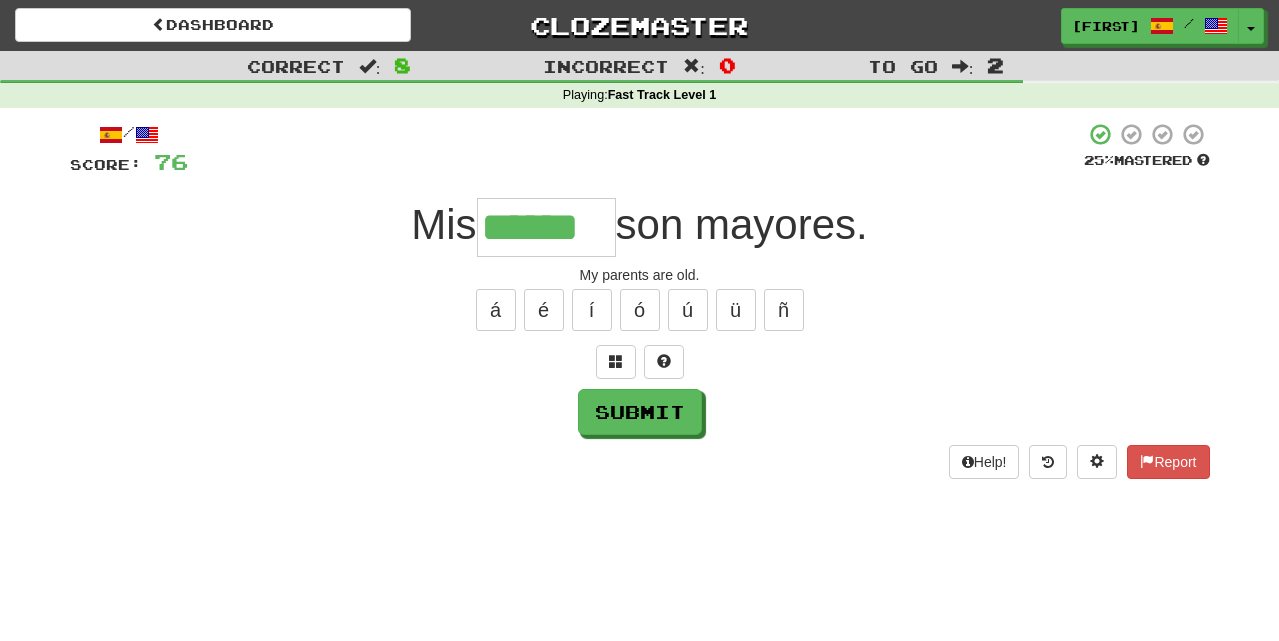 type on "******" 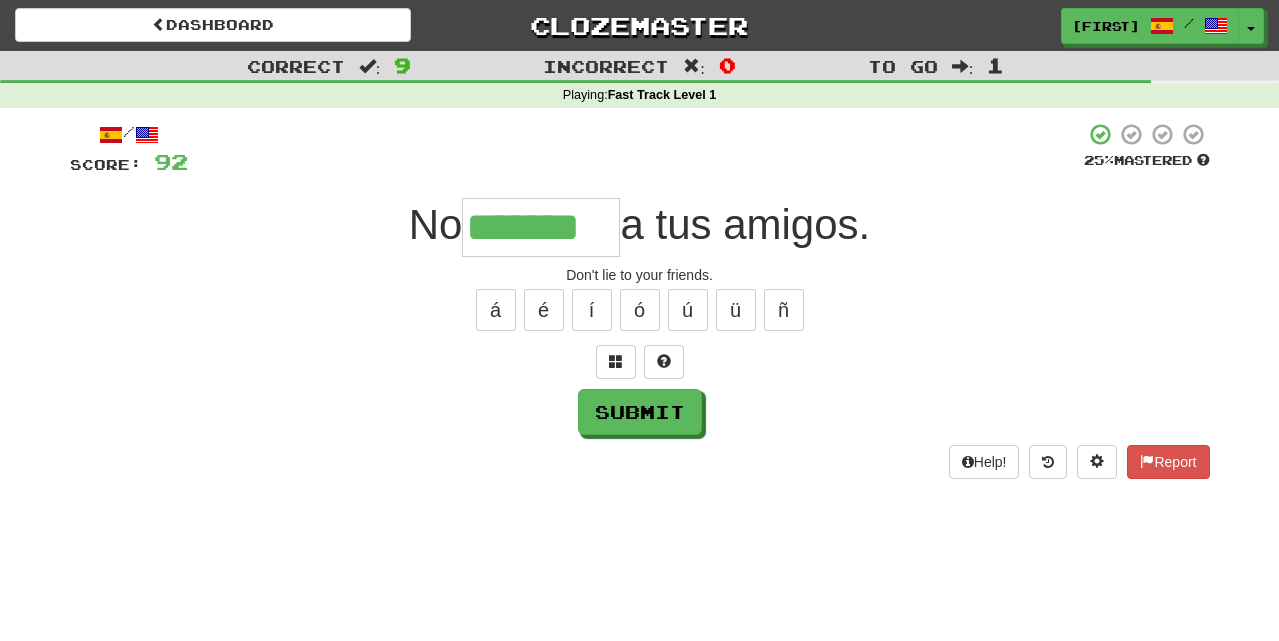 type on "*******" 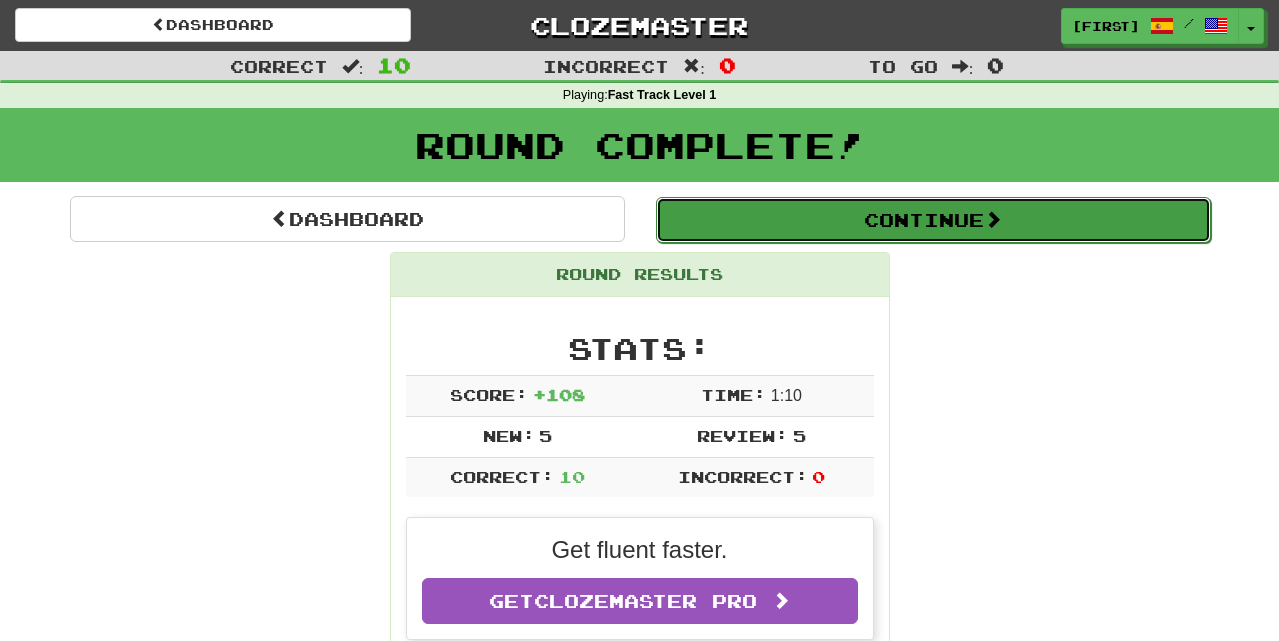 click on "Continue" at bounding box center [933, 220] 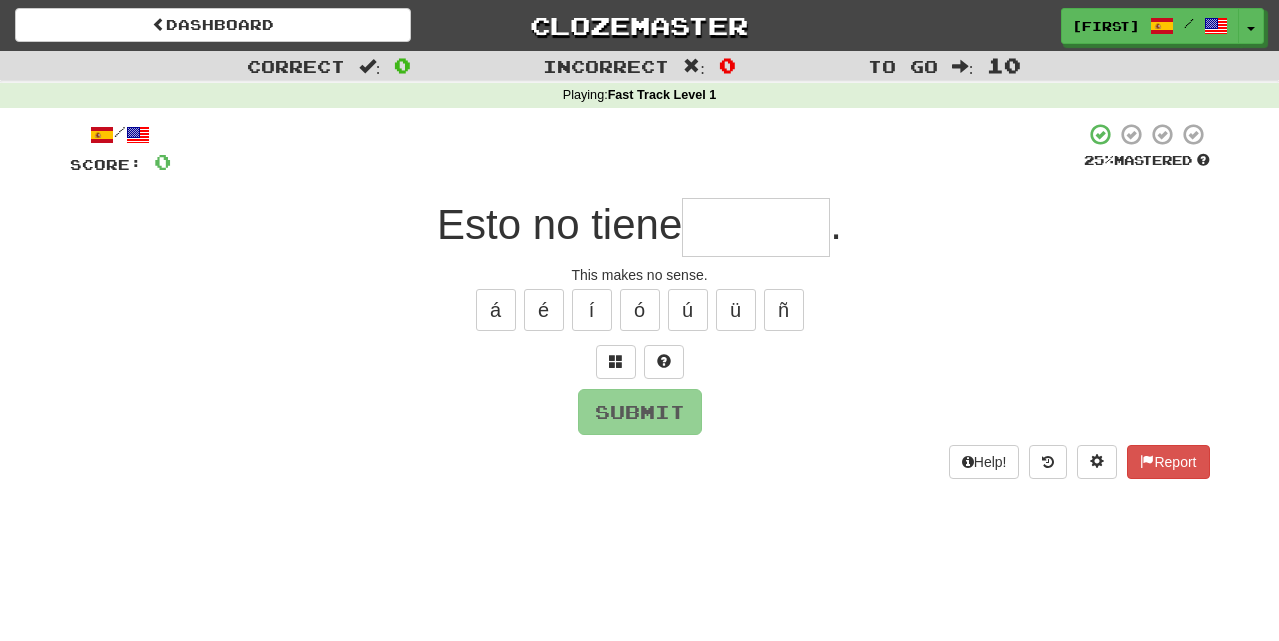 click at bounding box center [756, 227] 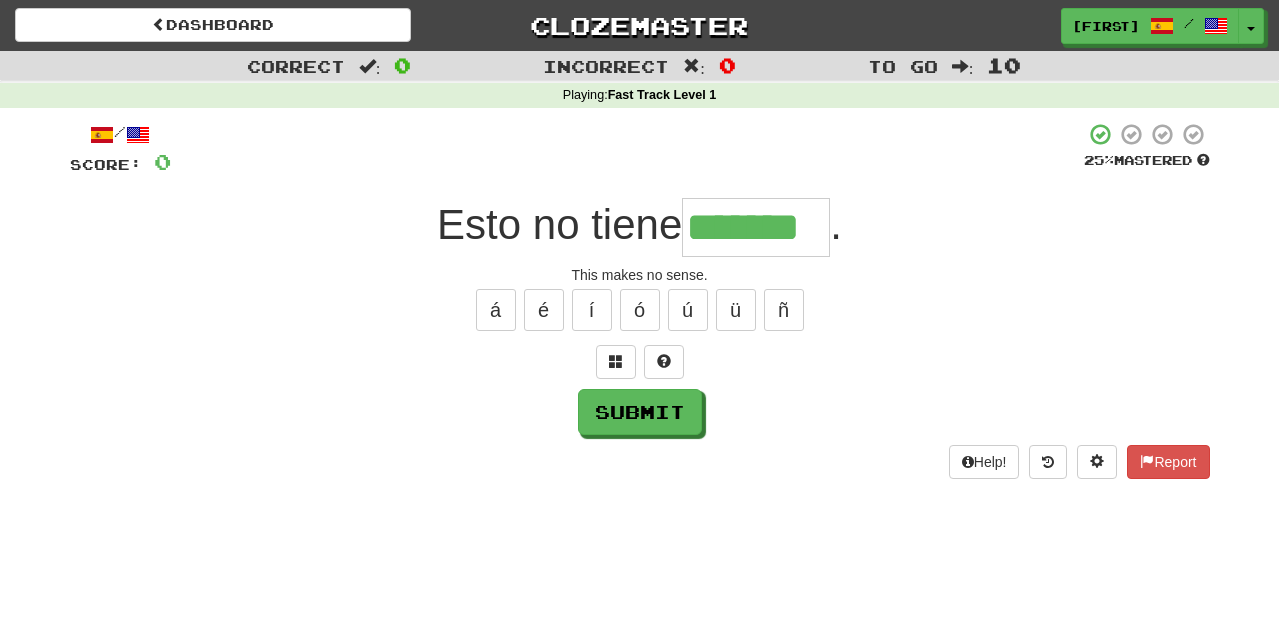 type on "*******" 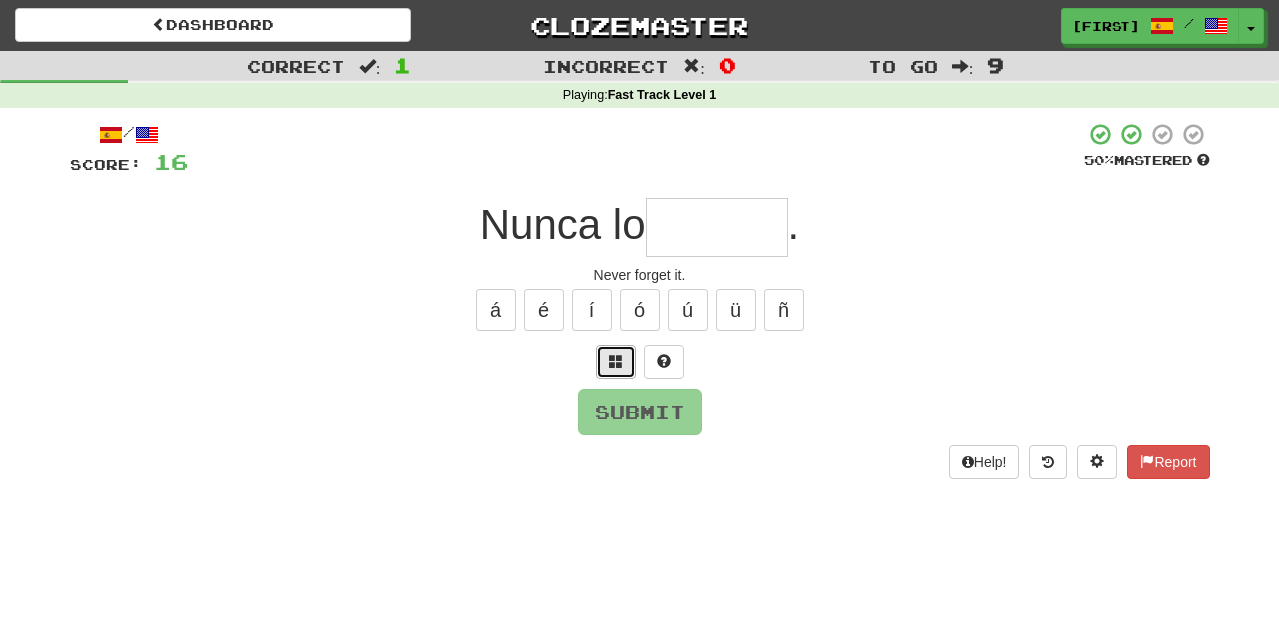 click at bounding box center (616, 362) 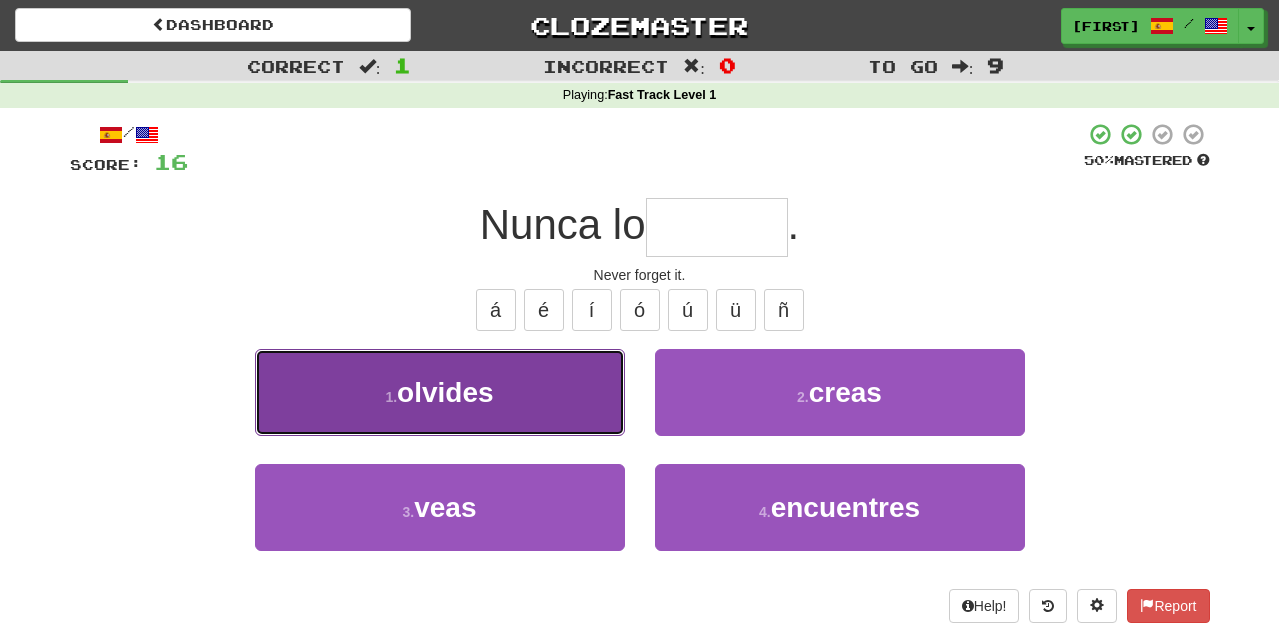 click on "1 .  olvides" at bounding box center (440, 392) 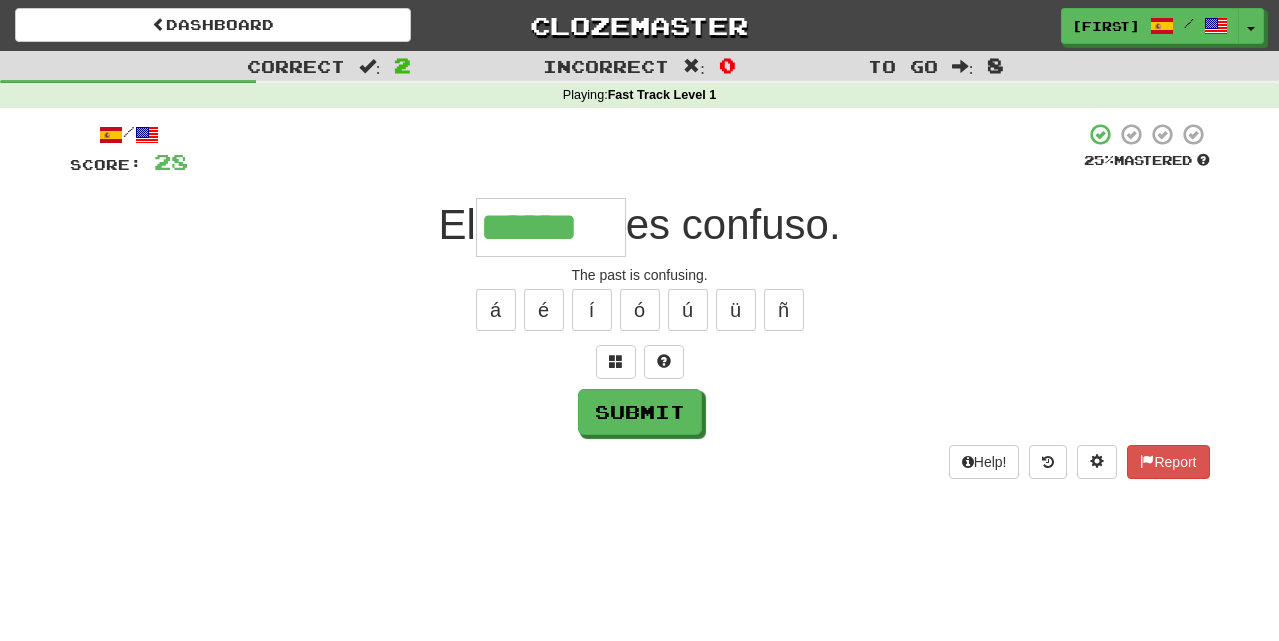 type on "******" 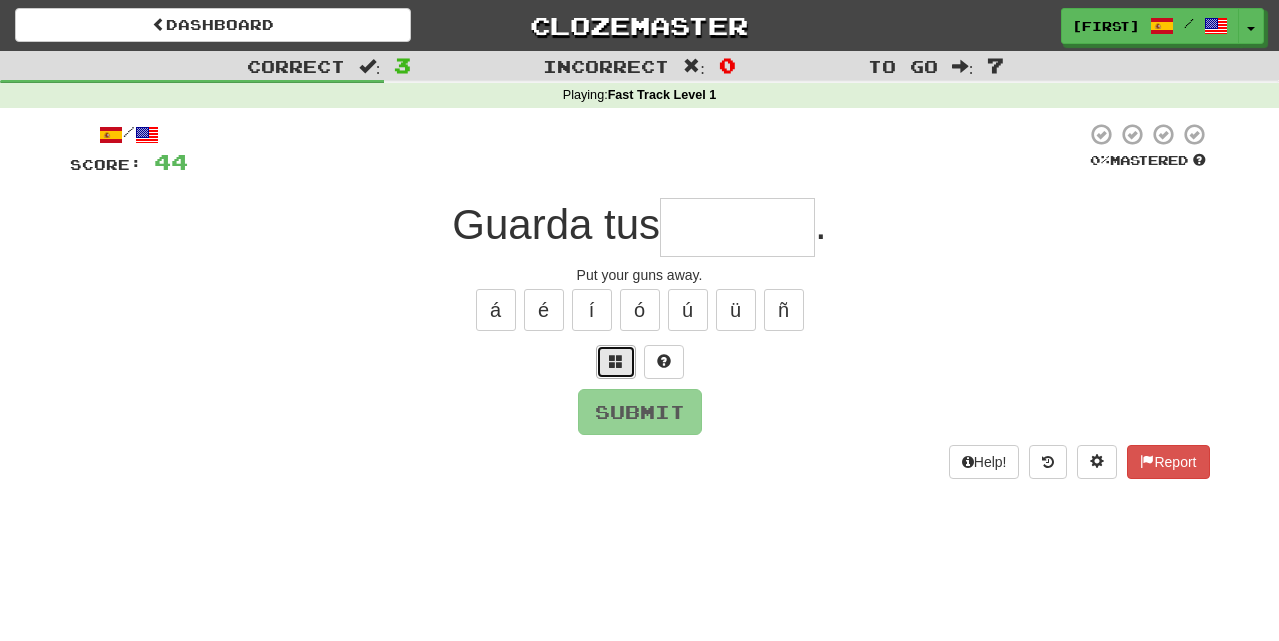 click at bounding box center (616, 361) 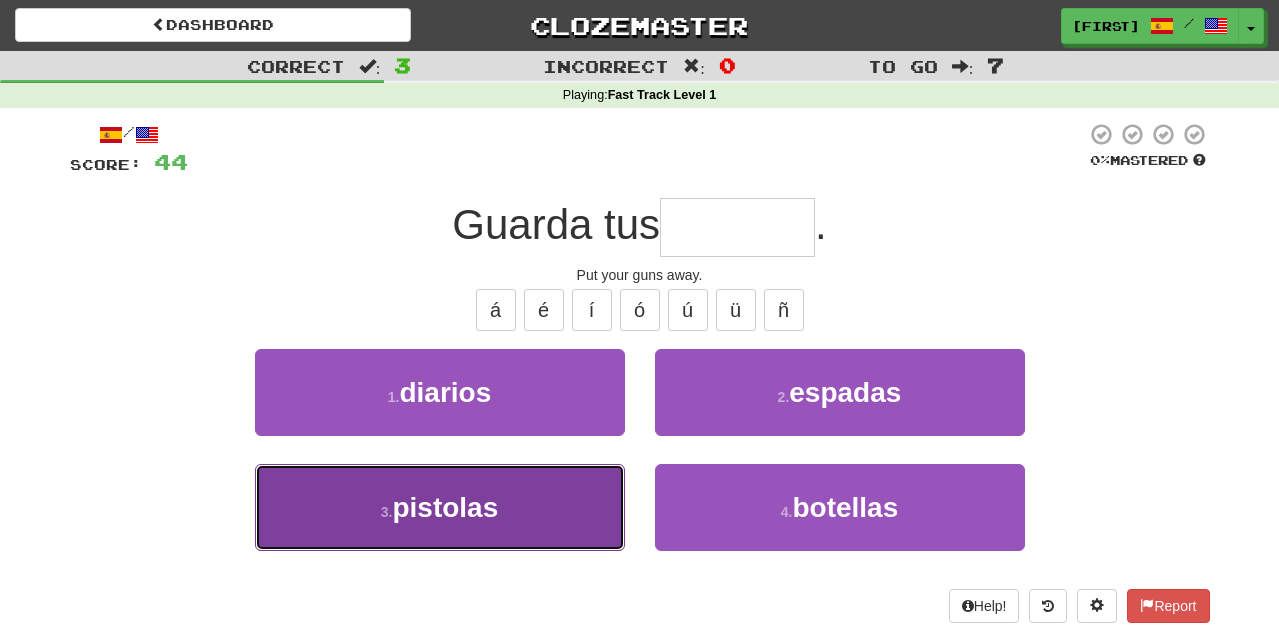 click on "3 .  pistolas" at bounding box center (440, 507) 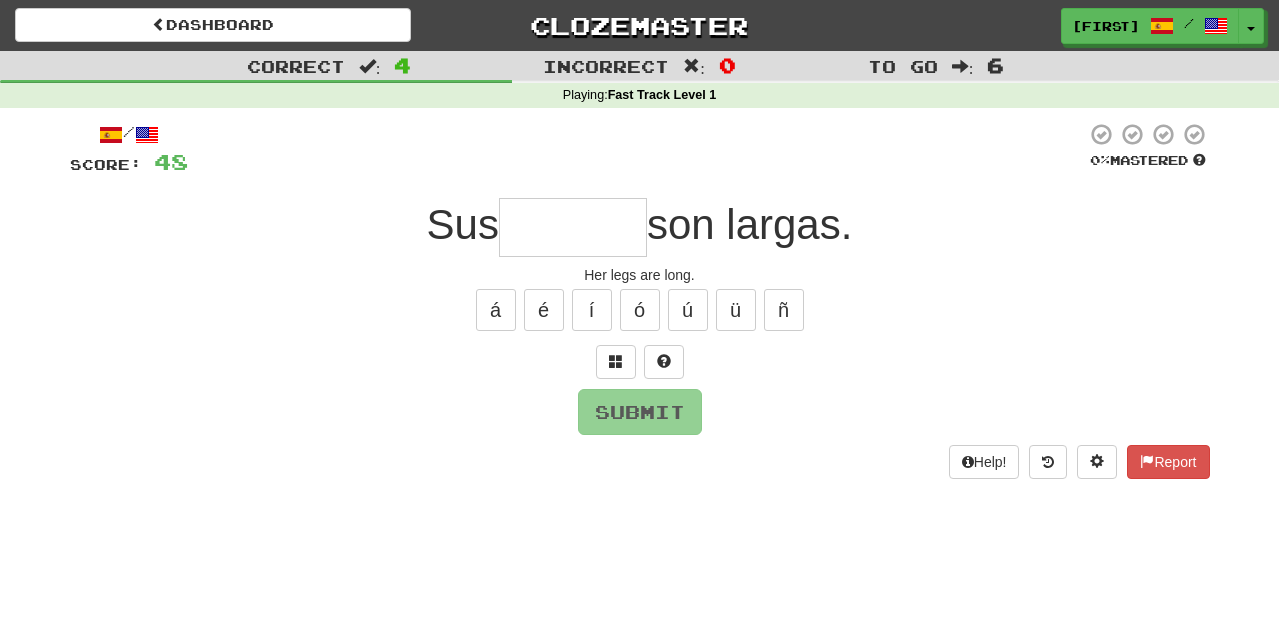 type on "*******" 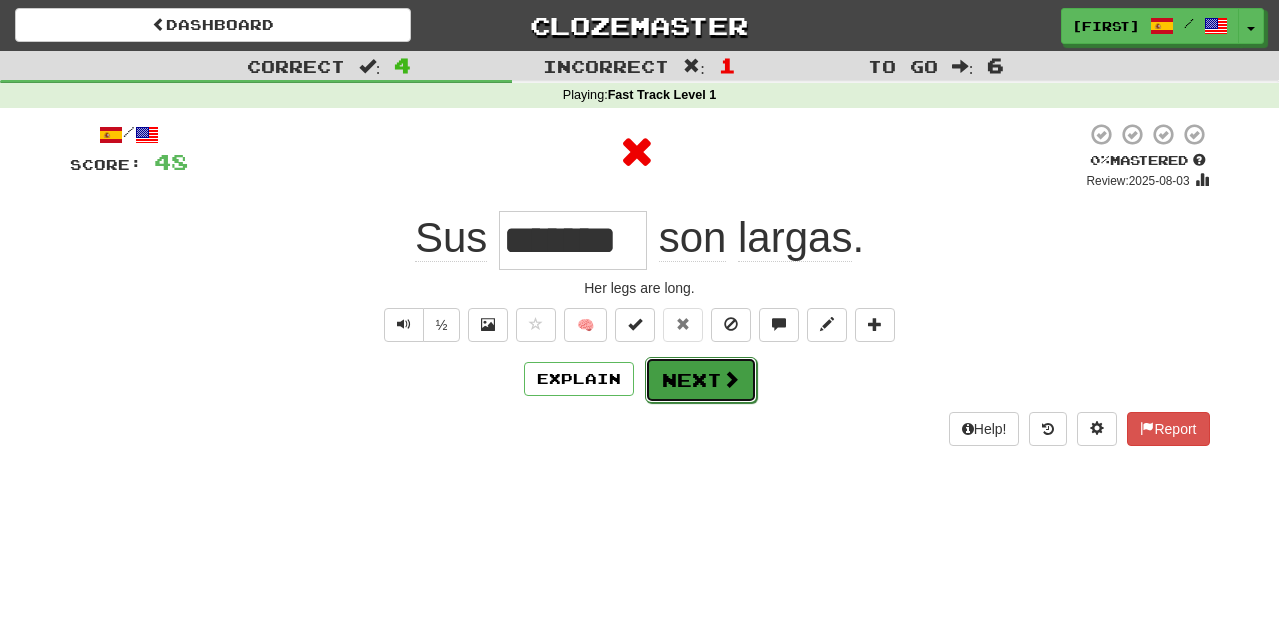 click on "Next" at bounding box center (701, 380) 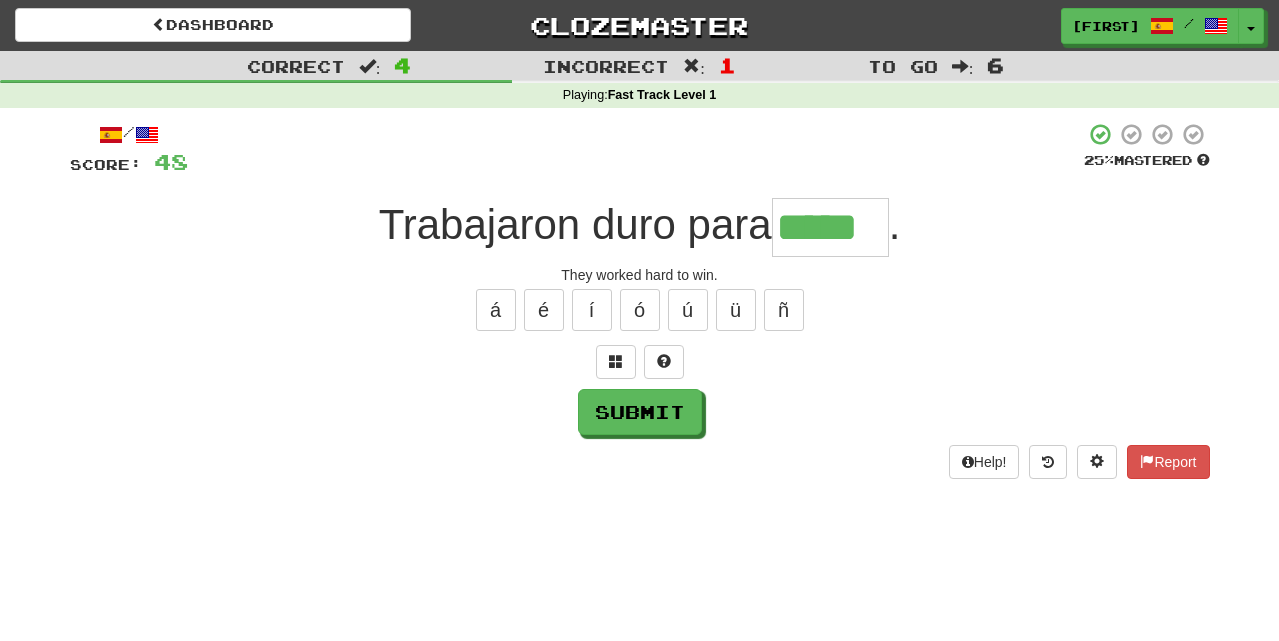 type on "*****" 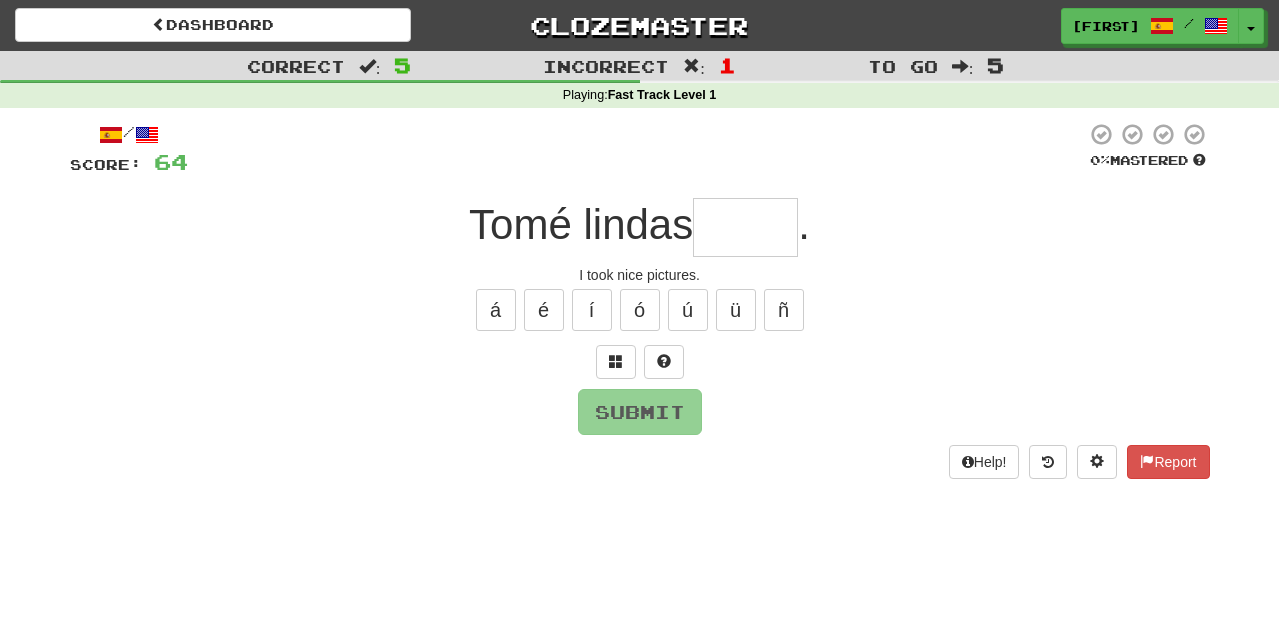 type on "*" 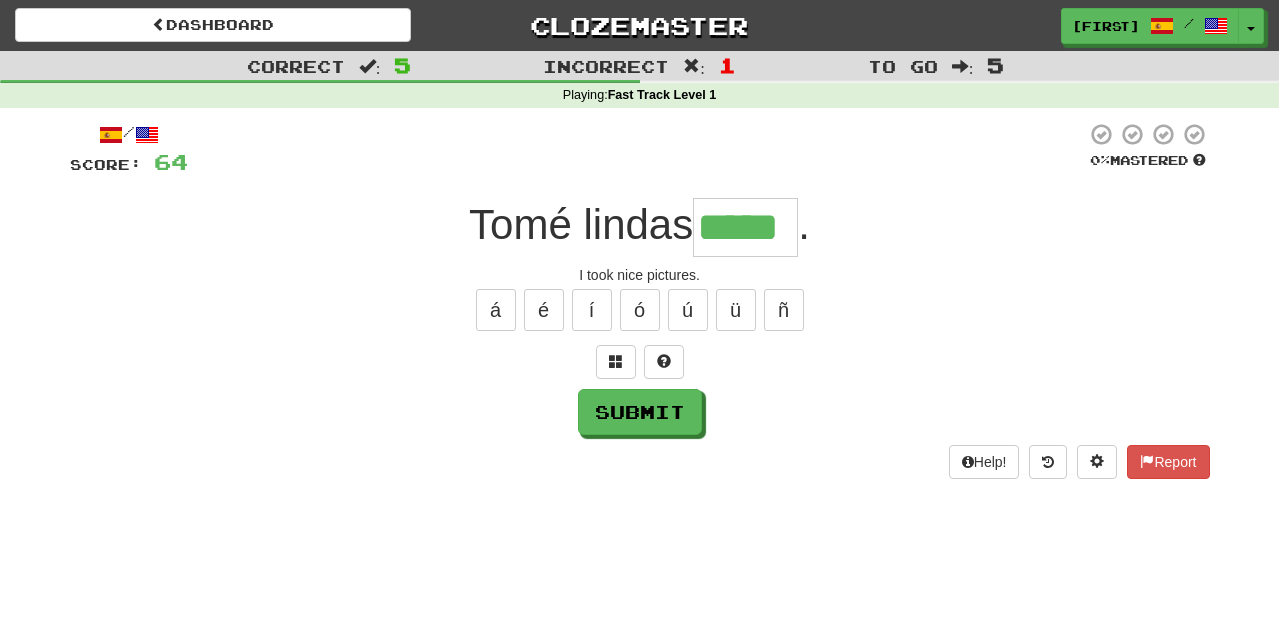 type on "*****" 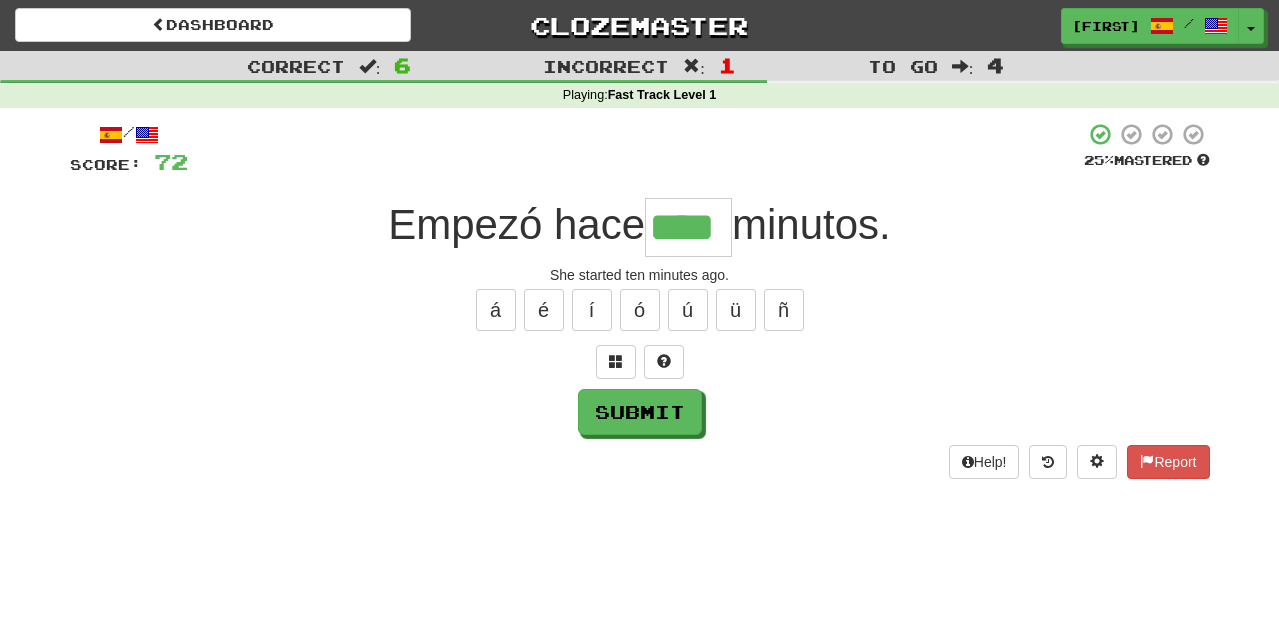 type on "****" 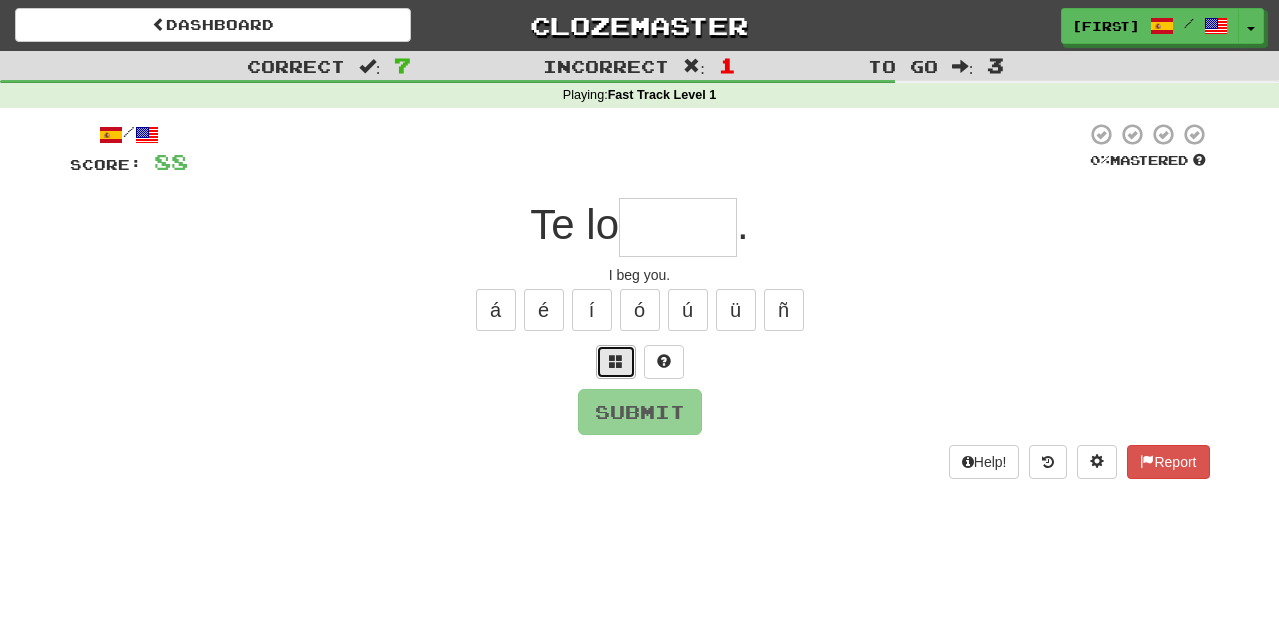 click at bounding box center [616, 362] 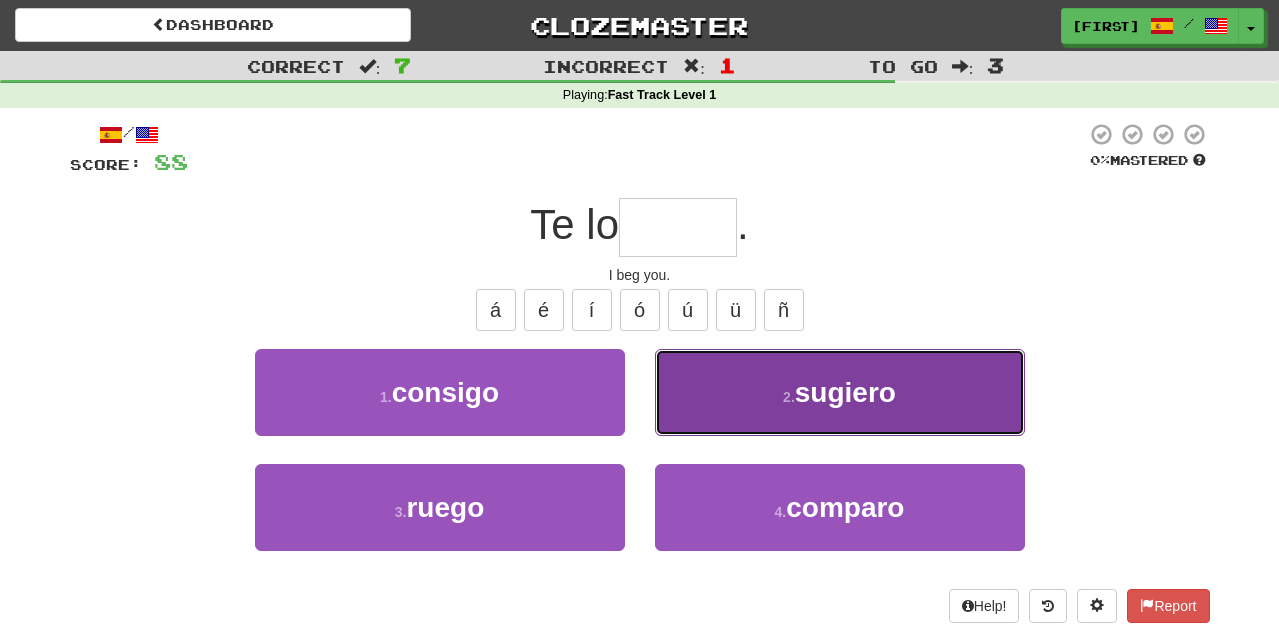 click on "[NUMBER] . sugiero" at bounding box center (840, 392) 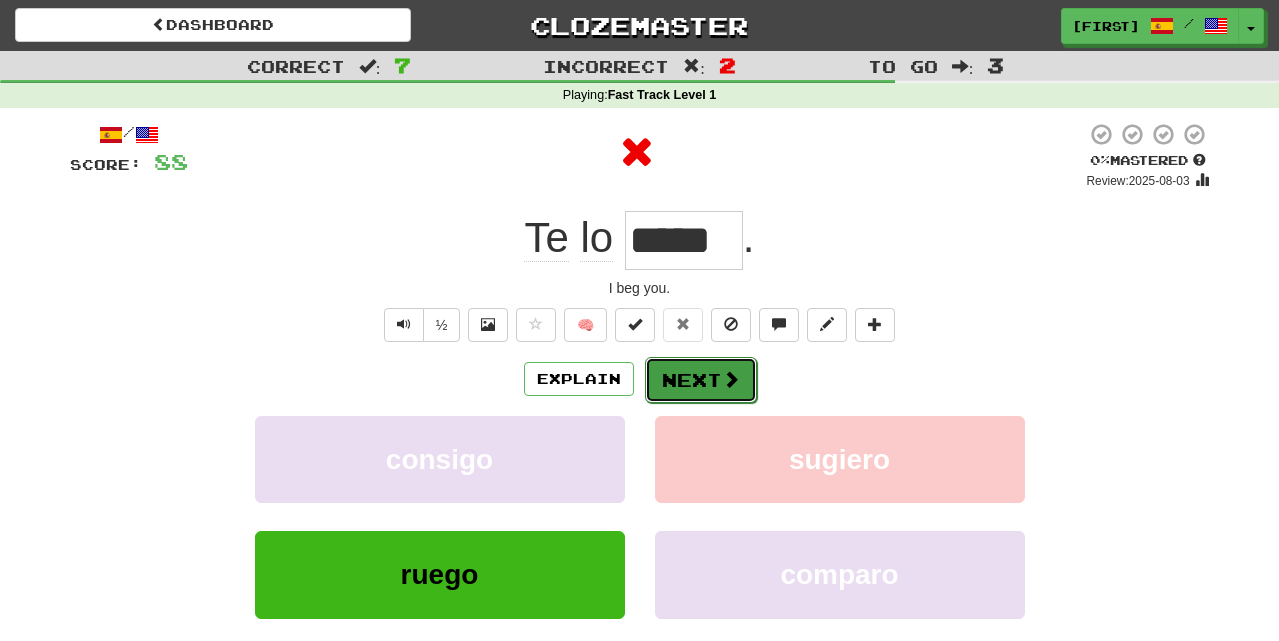 click on "Next" at bounding box center [701, 380] 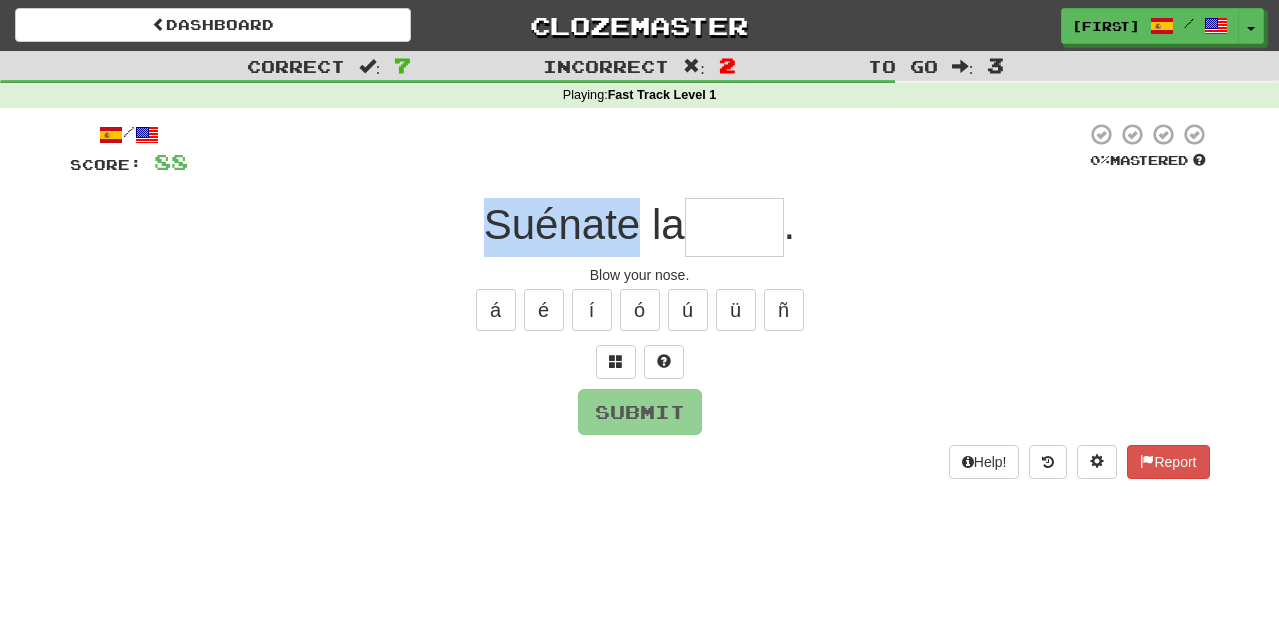 drag, startPoint x: 480, startPoint y: 233, endPoint x: 634, endPoint y: 225, distance: 154.20766 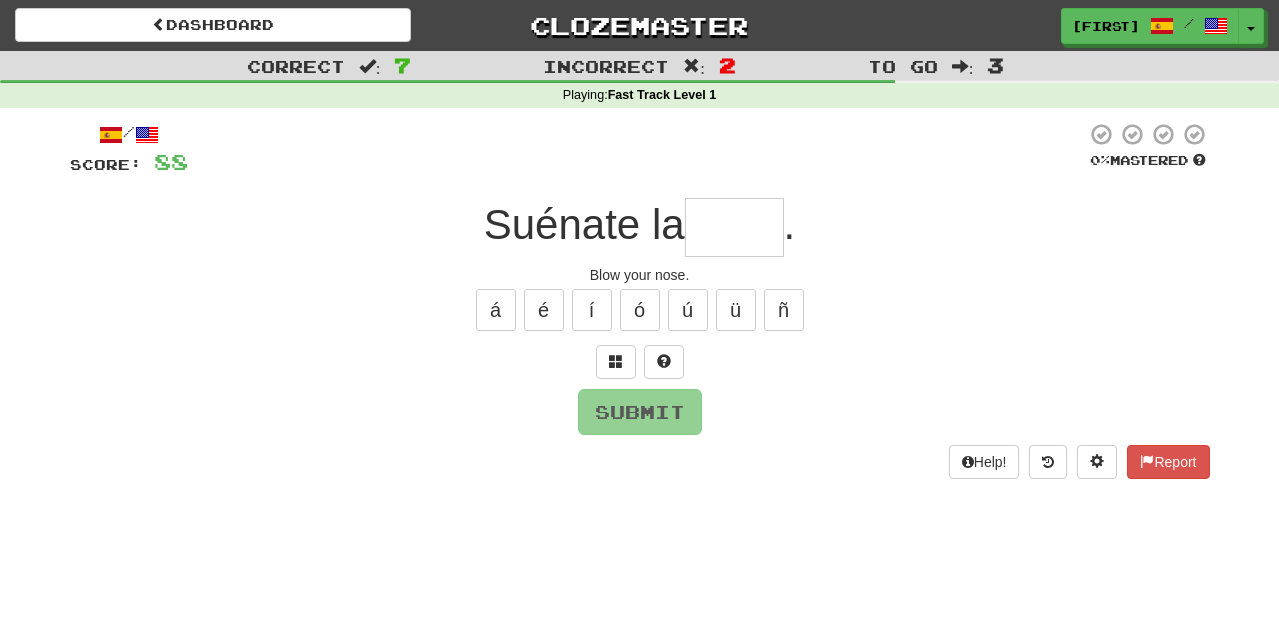 click at bounding box center [734, 227] 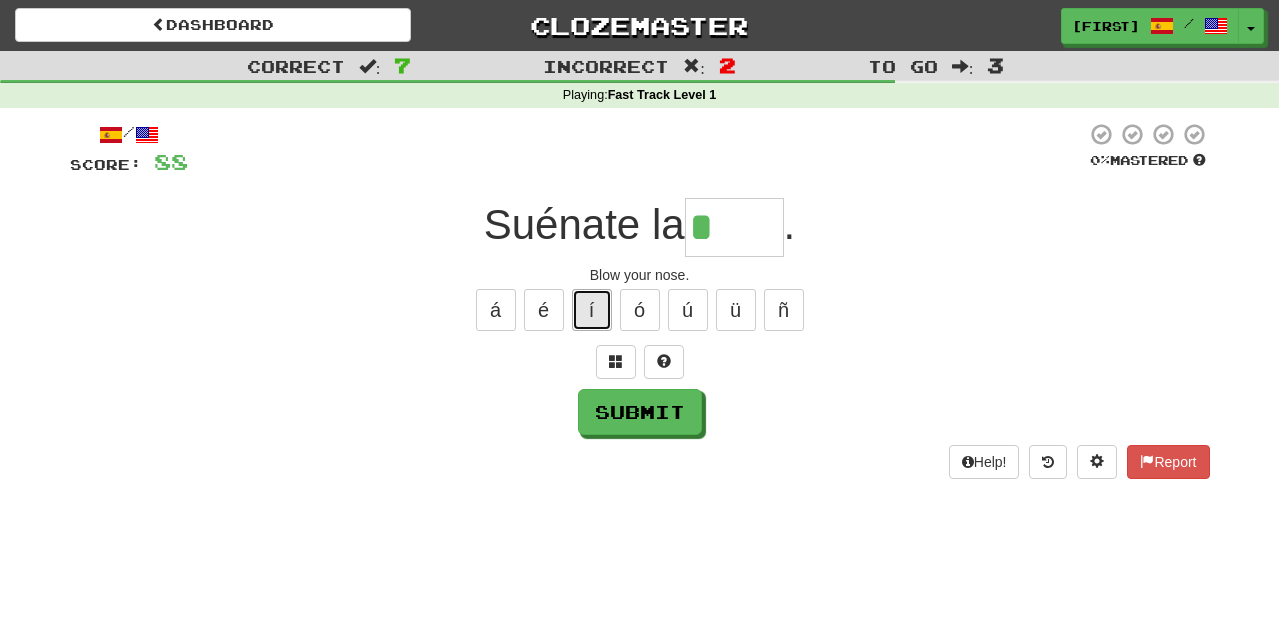 click on "í" at bounding box center (592, 310) 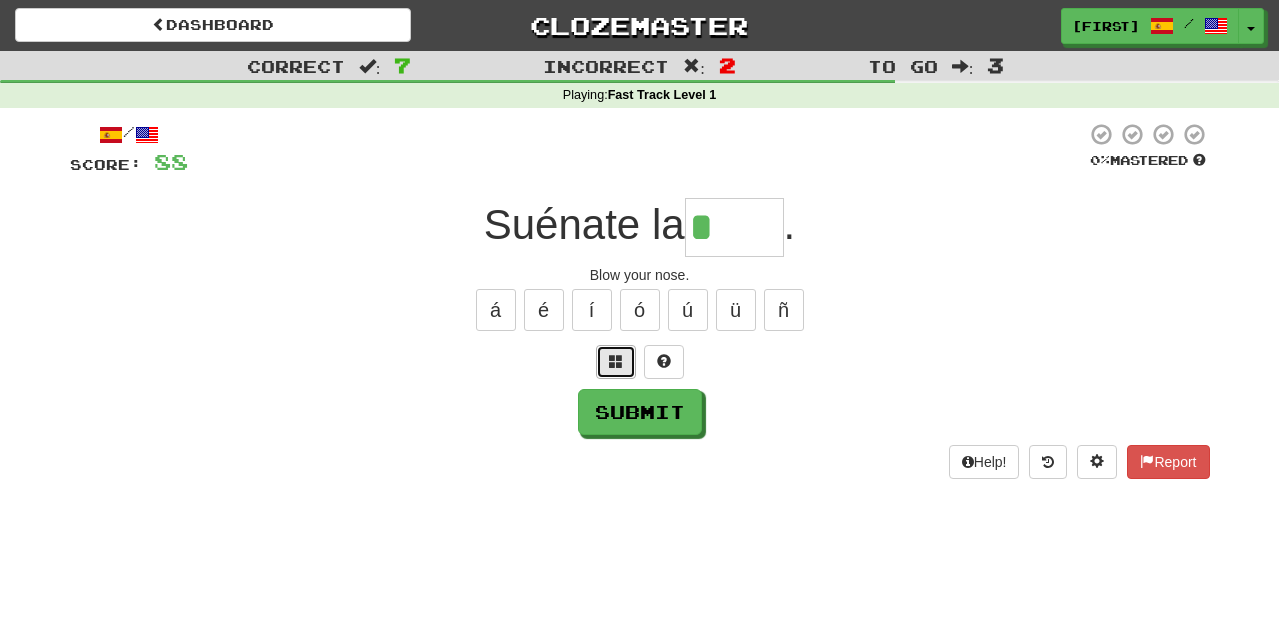 click at bounding box center (616, 361) 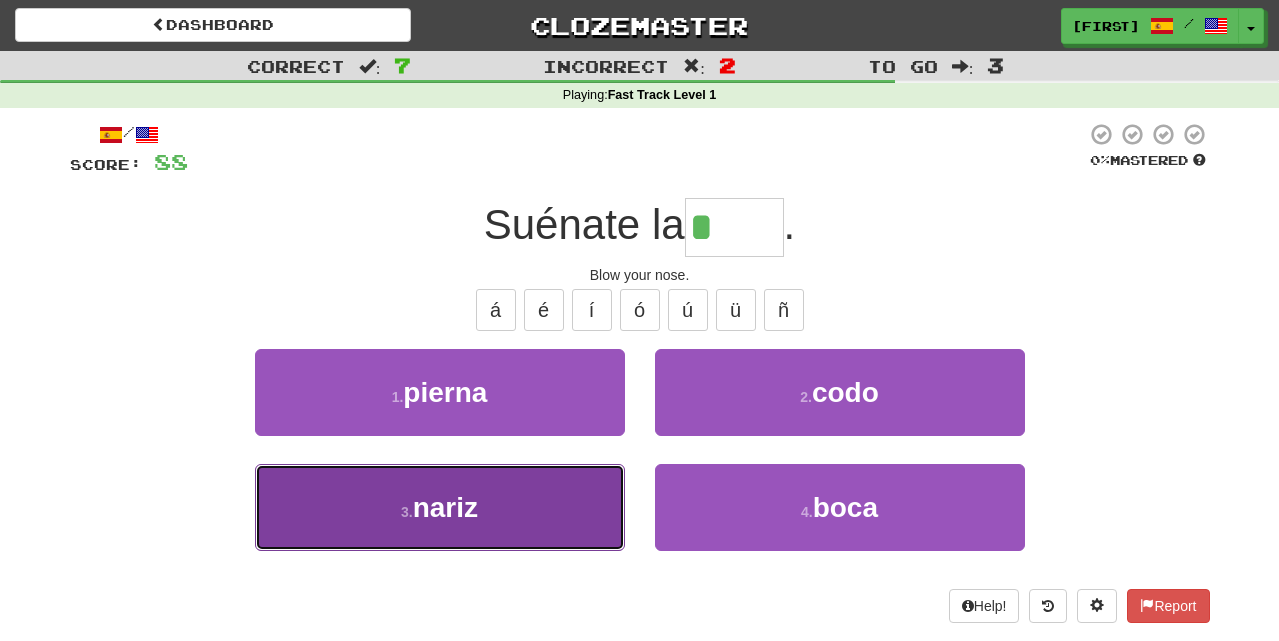 click on "nariz" at bounding box center [445, 507] 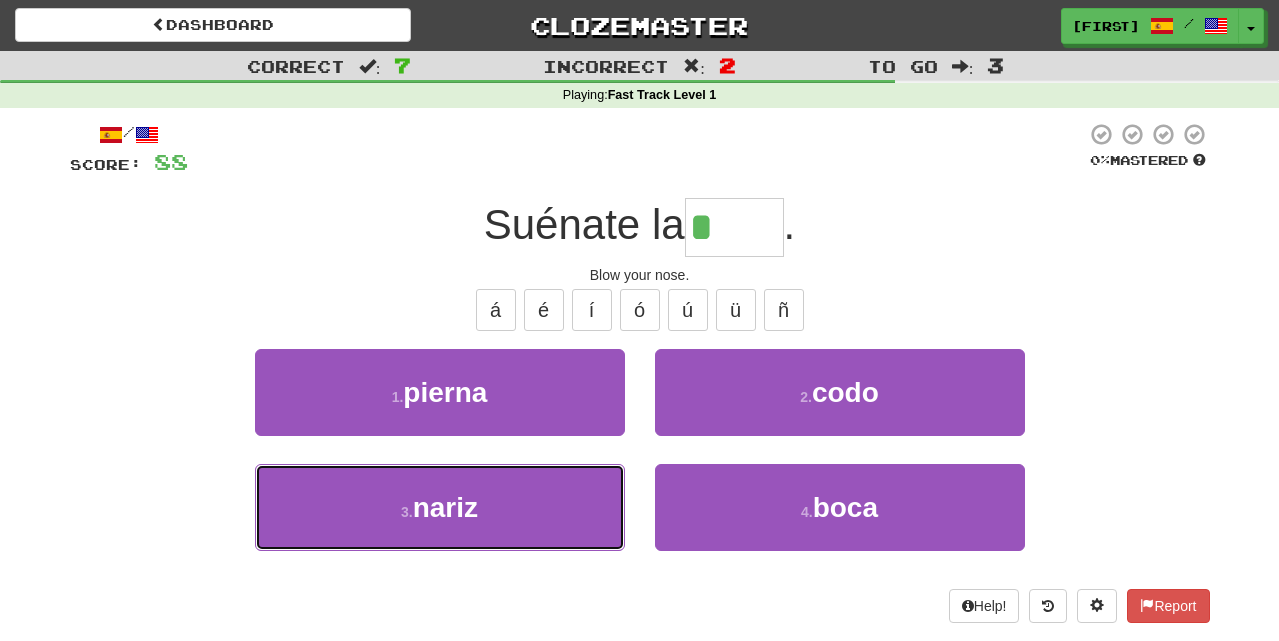 type on "*****" 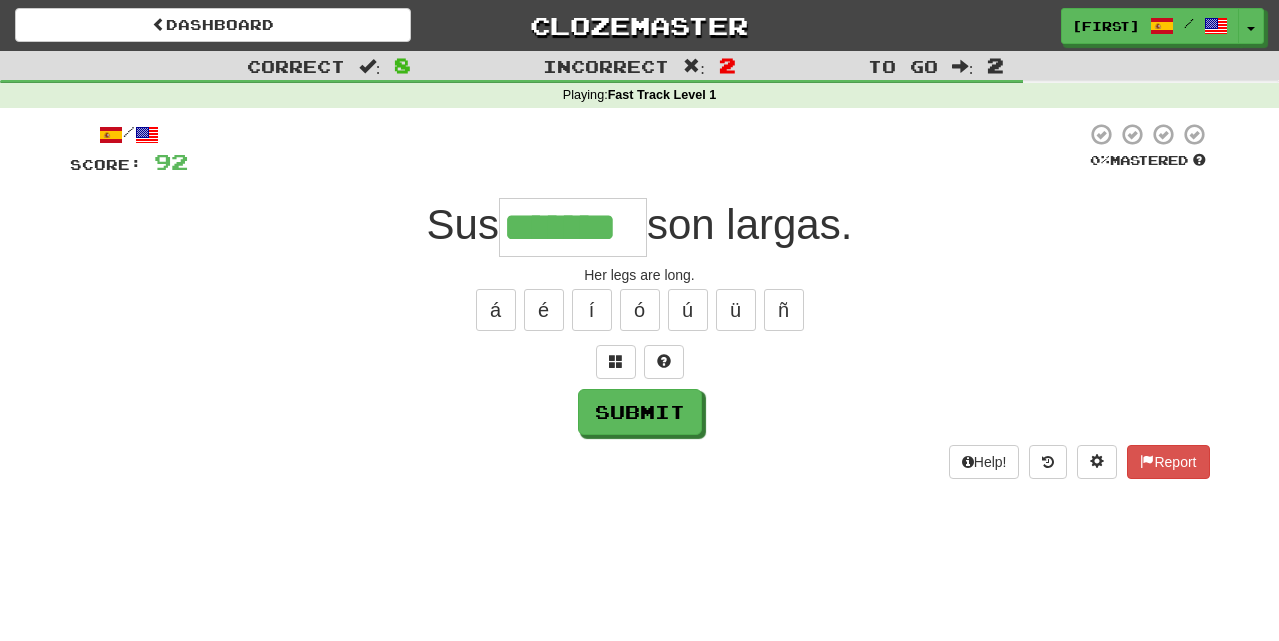 type on "*******" 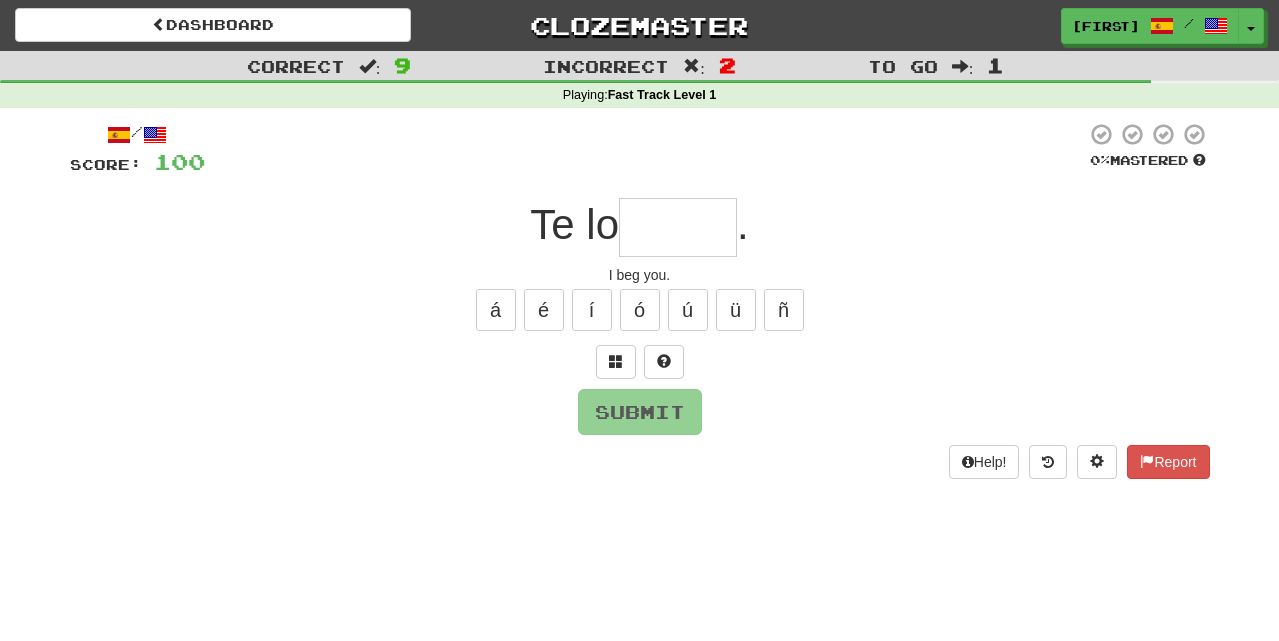 click on "/ Score: 100 0 % Mastered Te lo . I beg you. á é í ó ú ü ñ Submit Help! Report" at bounding box center [640, 300] 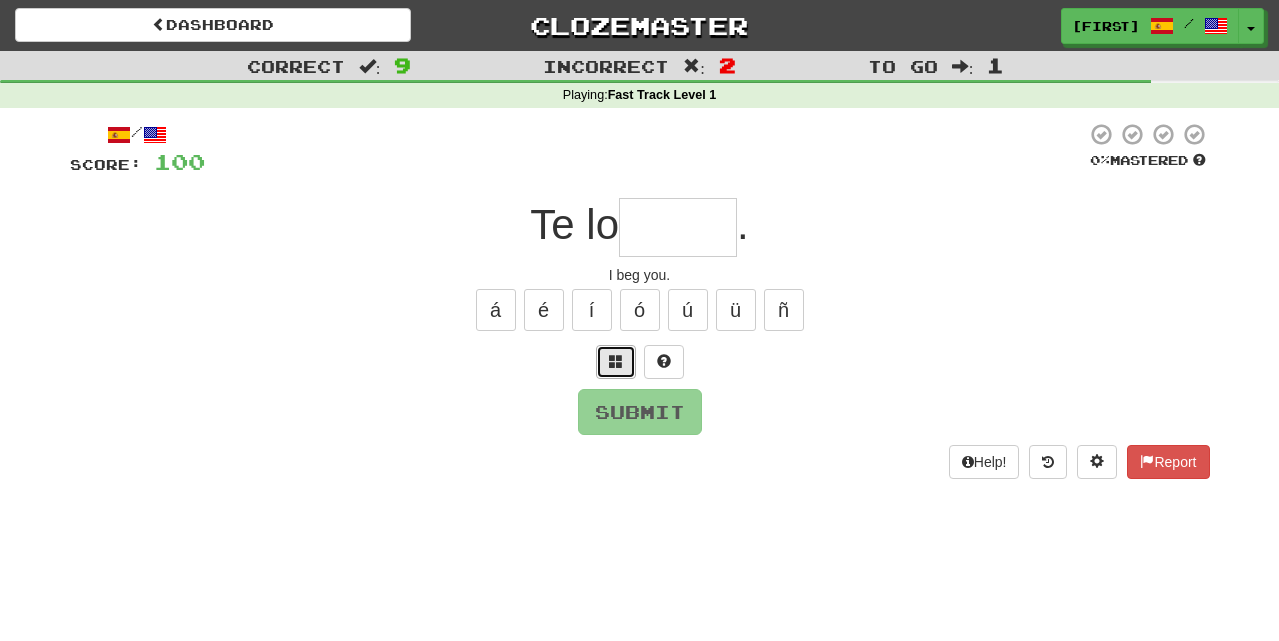 click at bounding box center [616, 361] 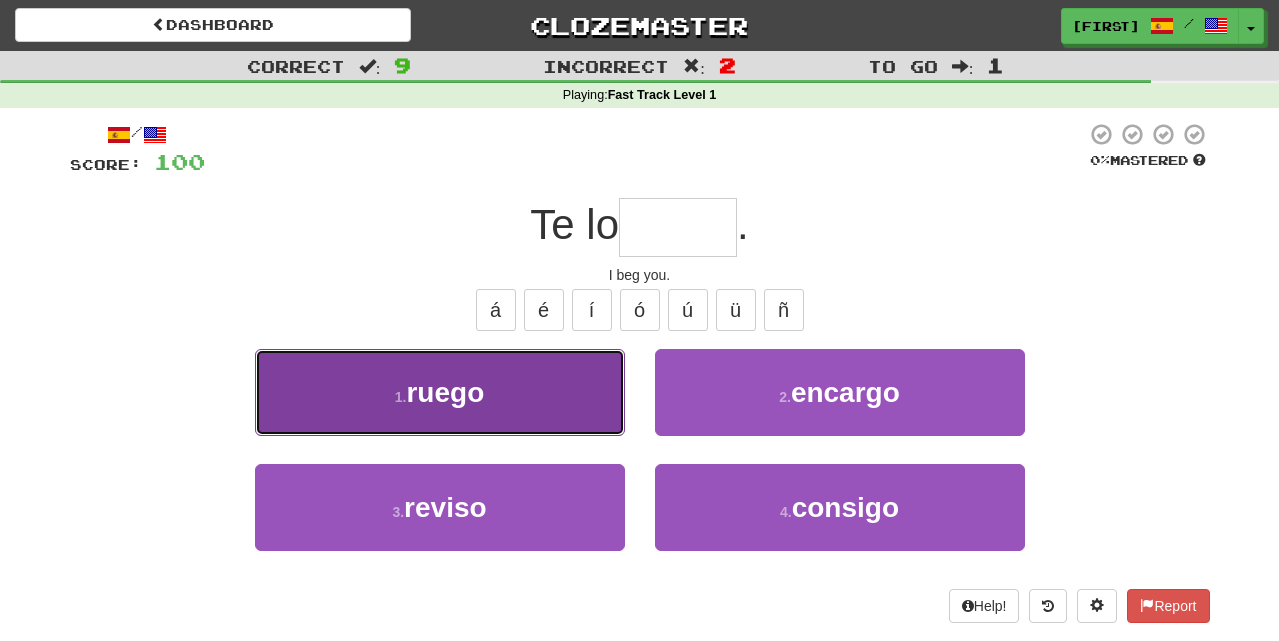 click on "ruego" at bounding box center [445, 392] 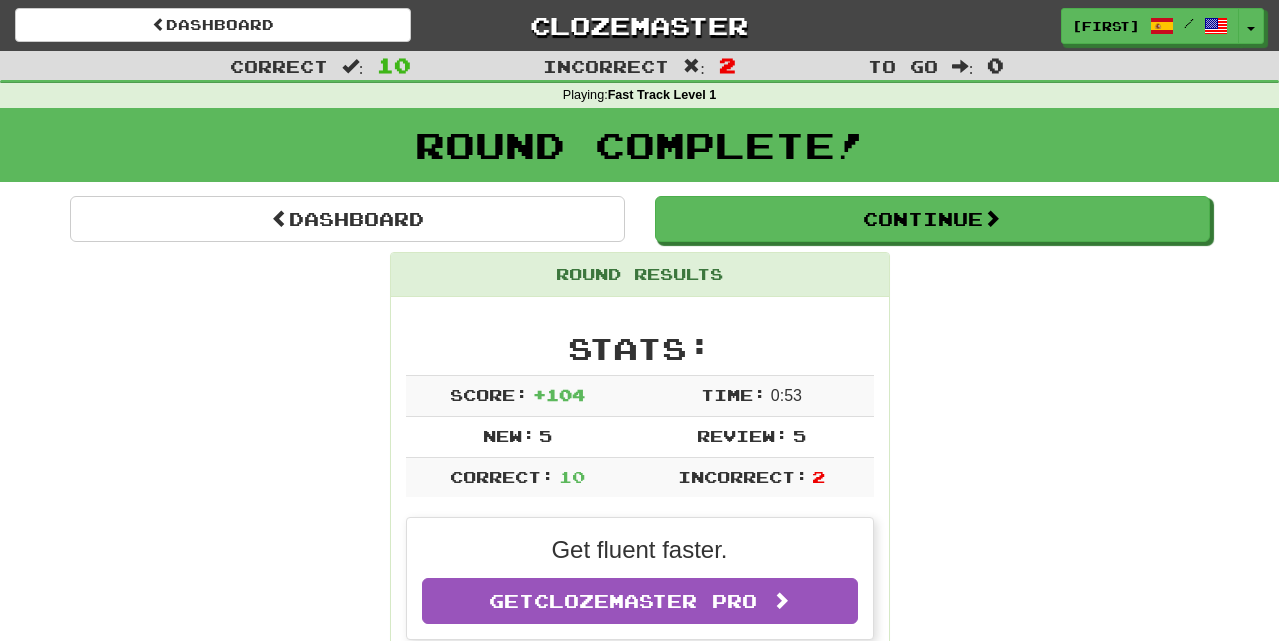 click on "Round Complete!" at bounding box center (639, 152) 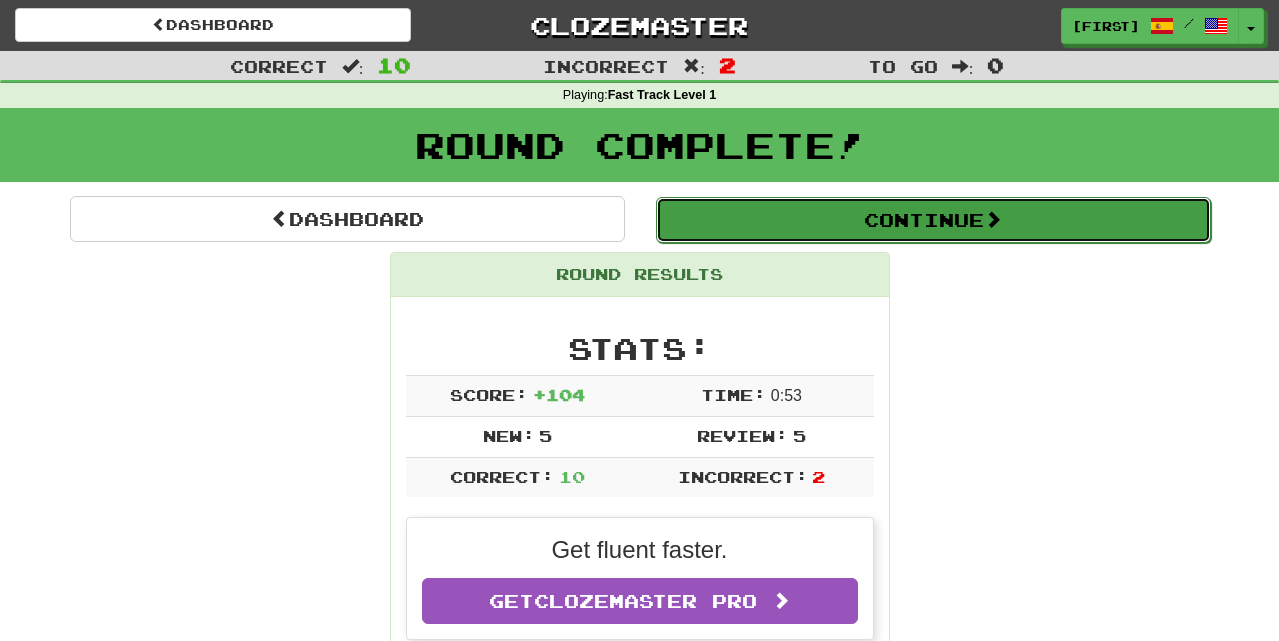 click on "Continue" at bounding box center (933, 220) 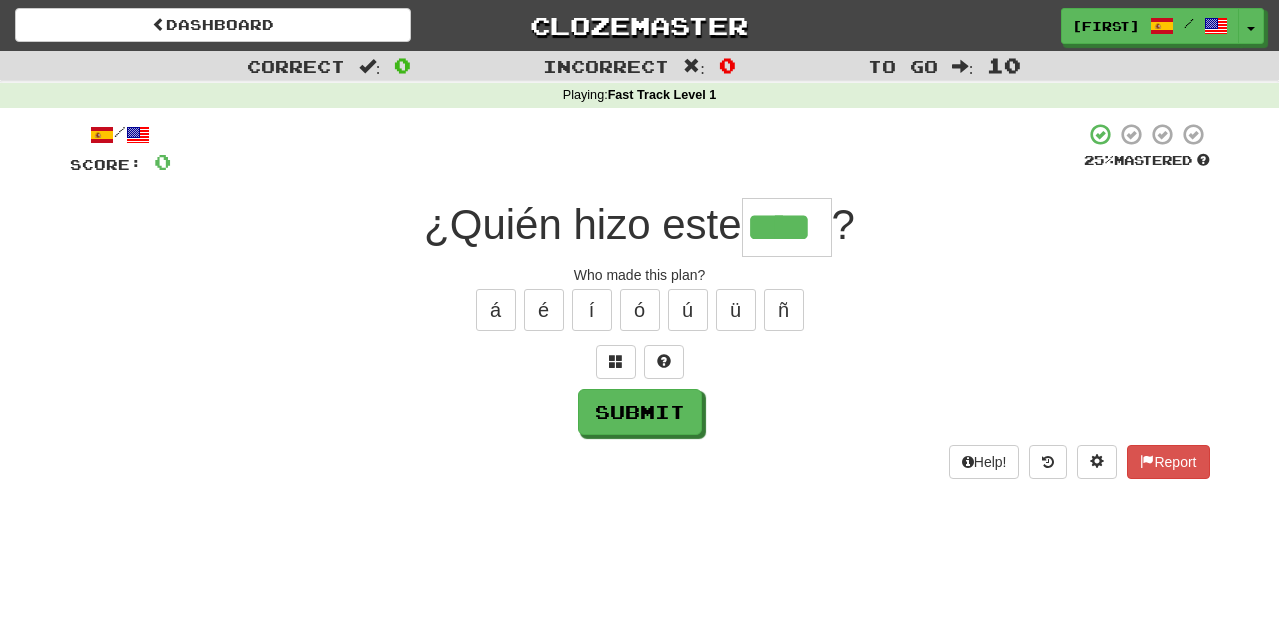type on "****" 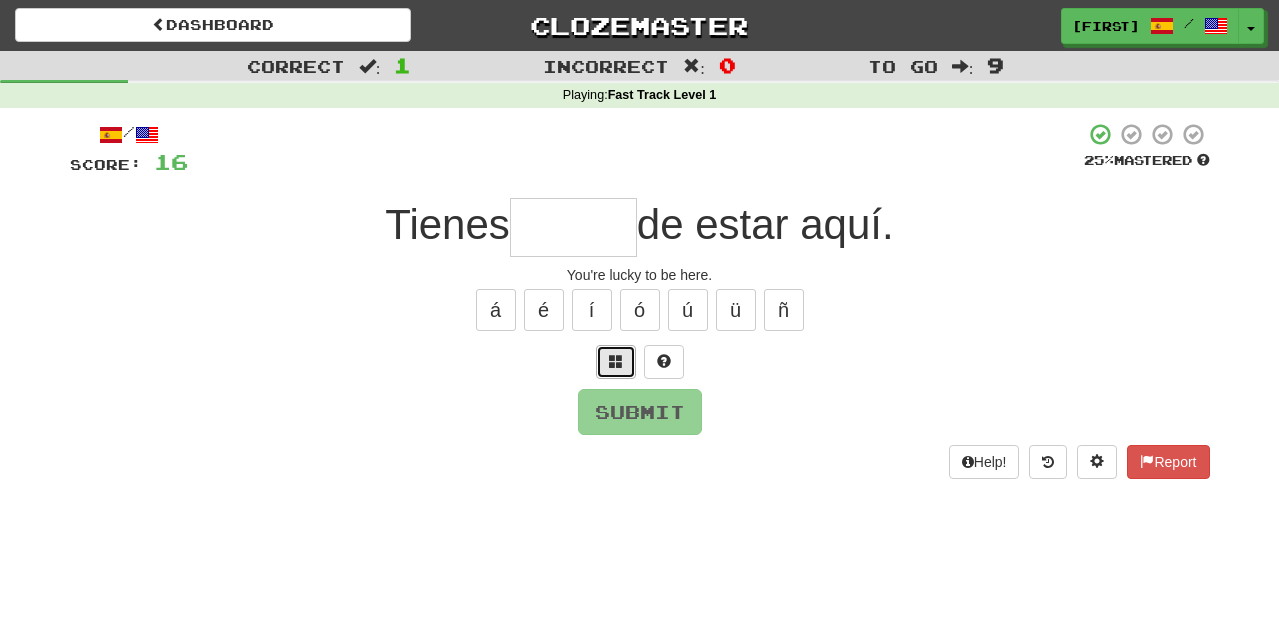 click at bounding box center [616, 361] 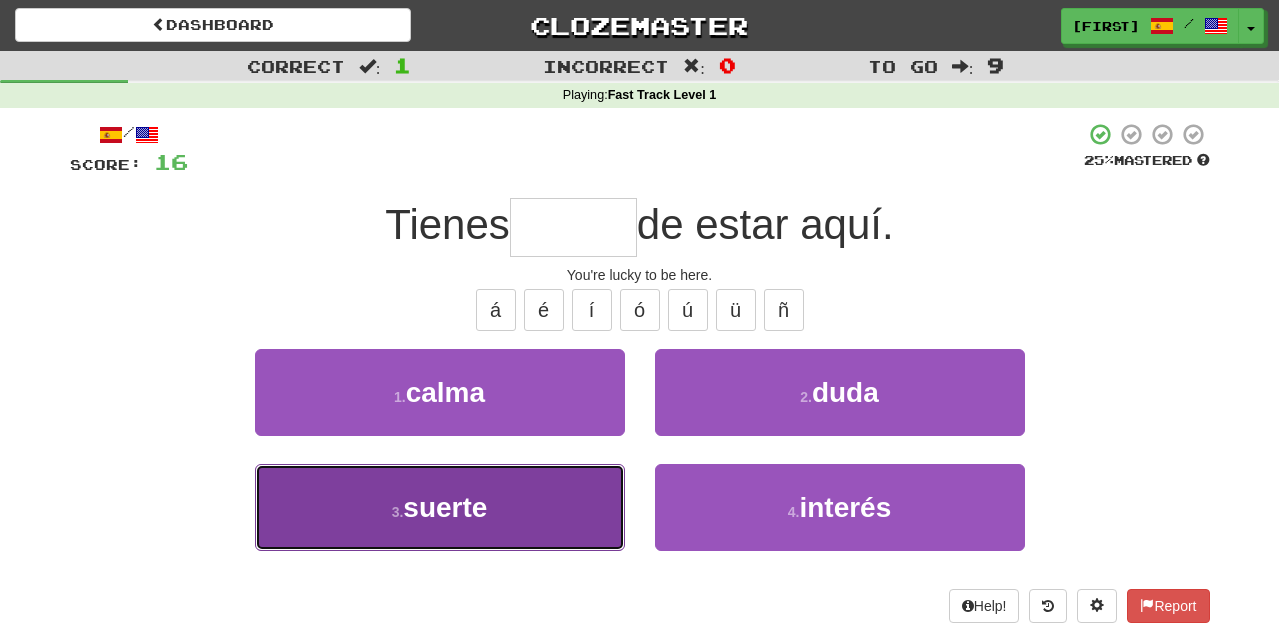 click on "3 .  suerte" at bounding box center [440, 507] 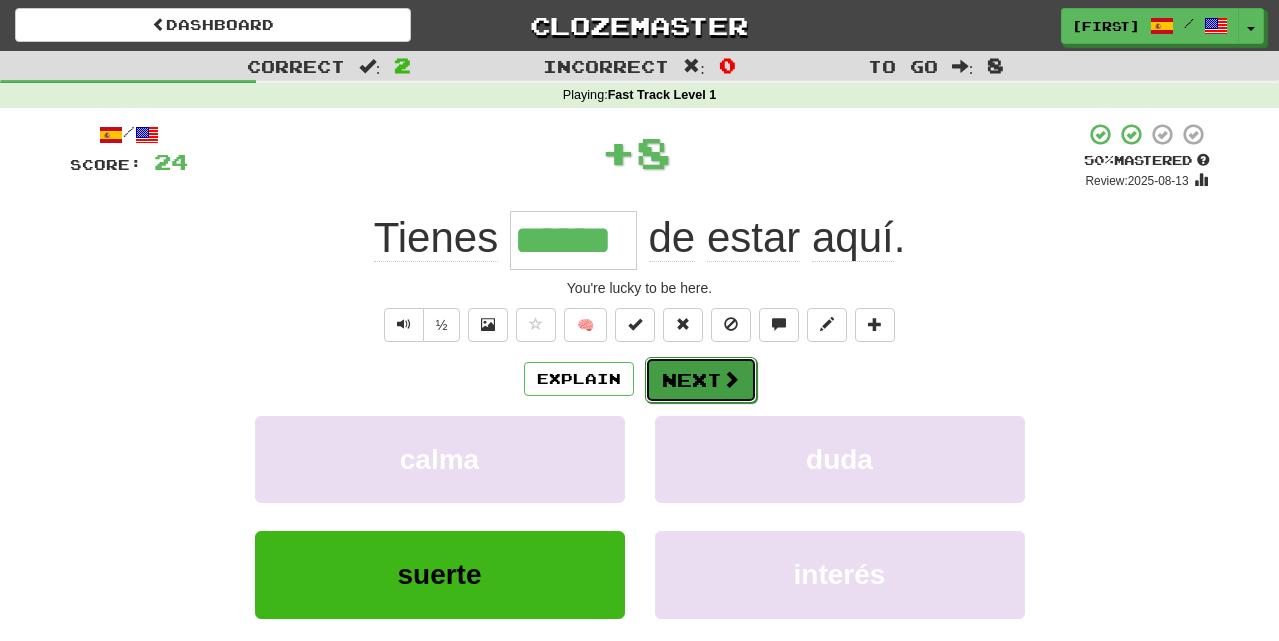 click on "Next" at bounding box center [701, 380] 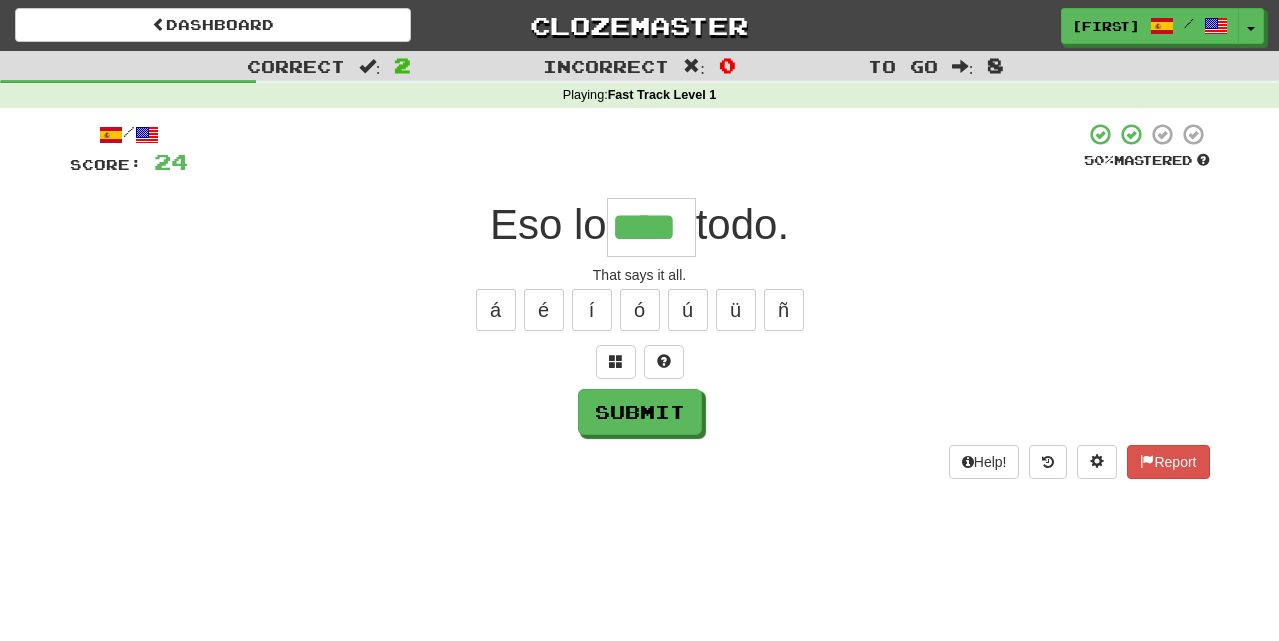 type on "****" 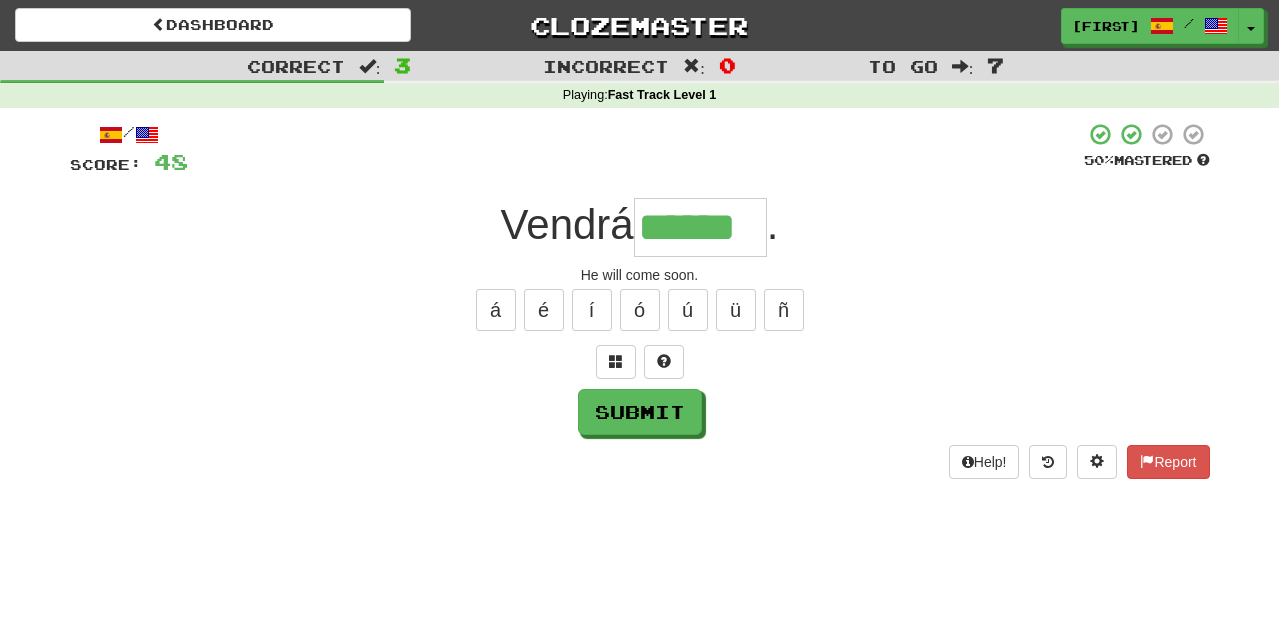 type on "******" 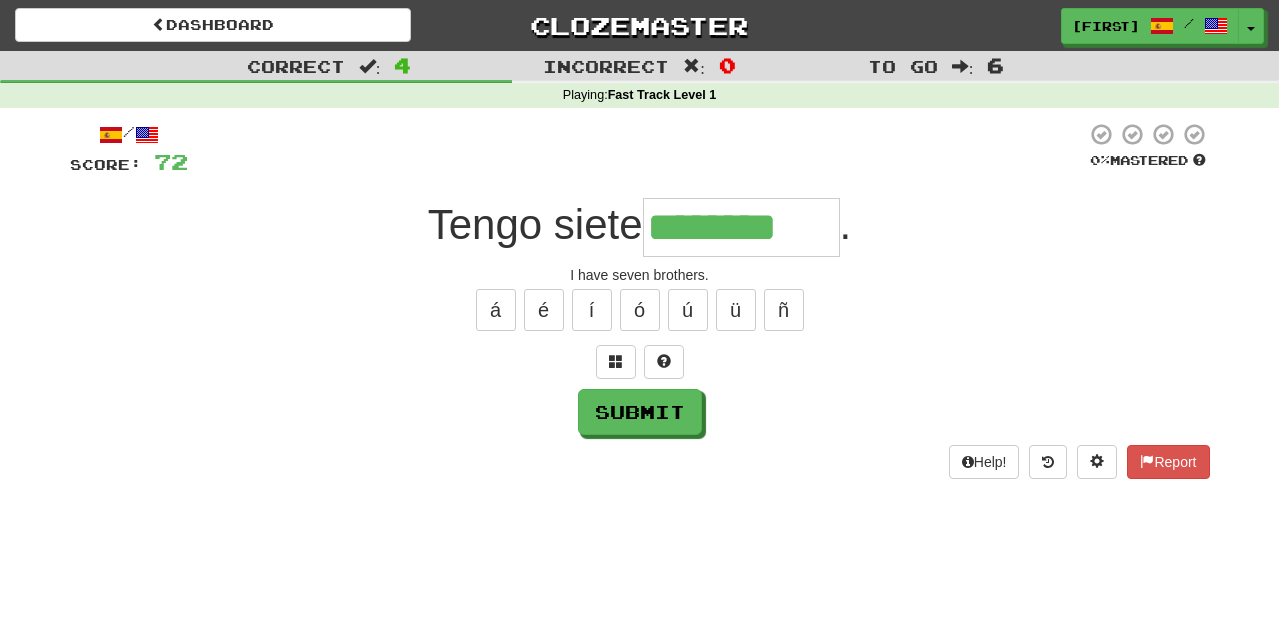 type on "********" 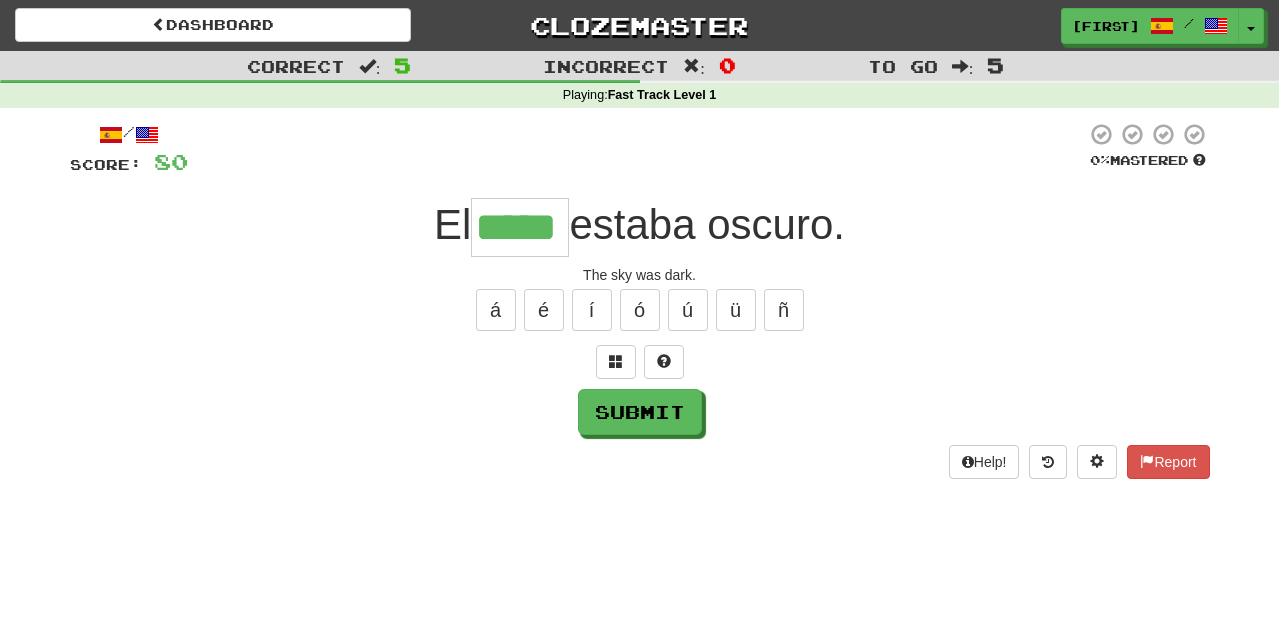 type on "*****" 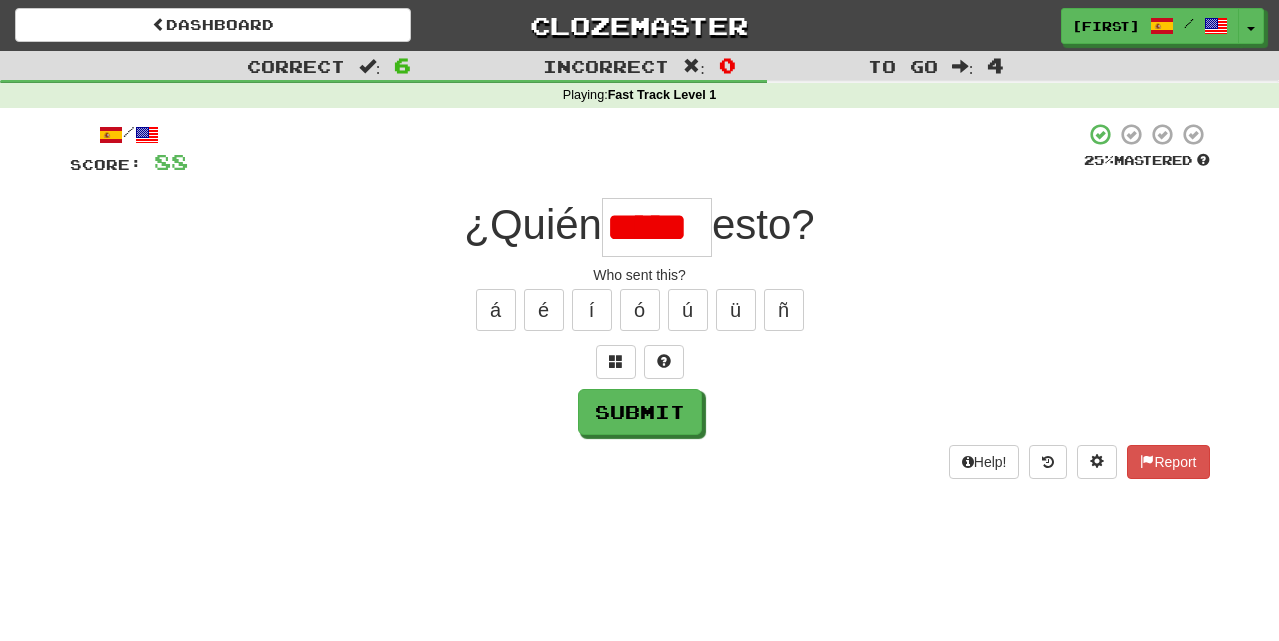 scroll, scrollTop: 0, scrollLeft: 0, axis: both 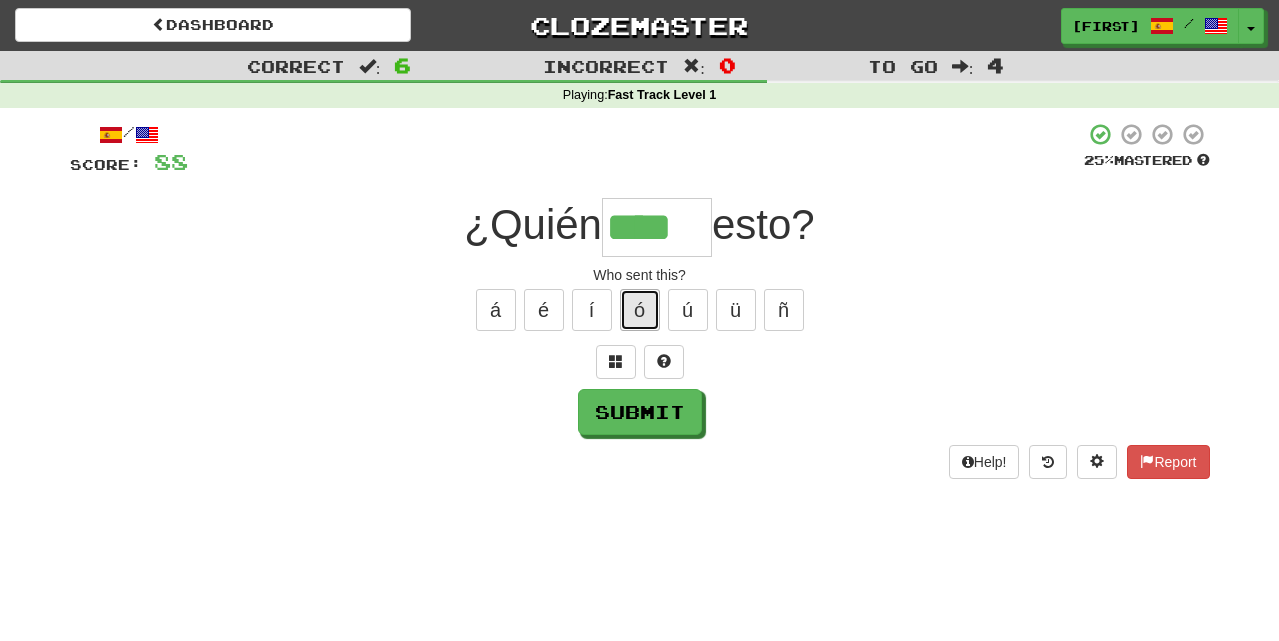 click on "ó" at bounding box center [640, 310] 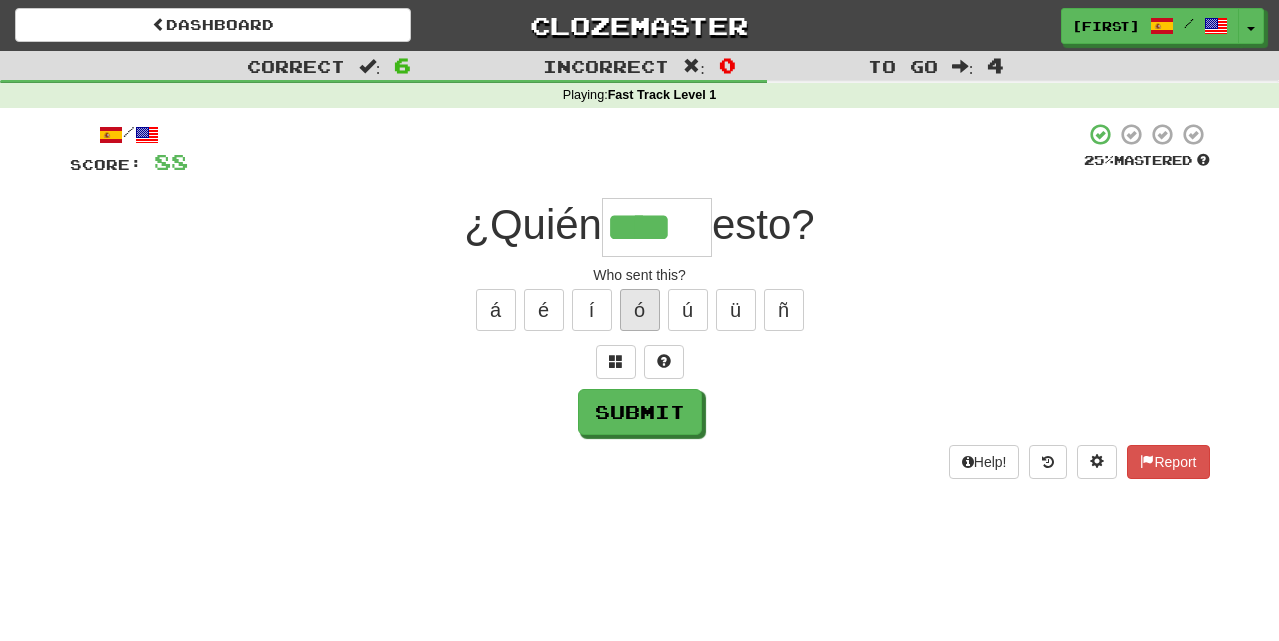 type on "*****" 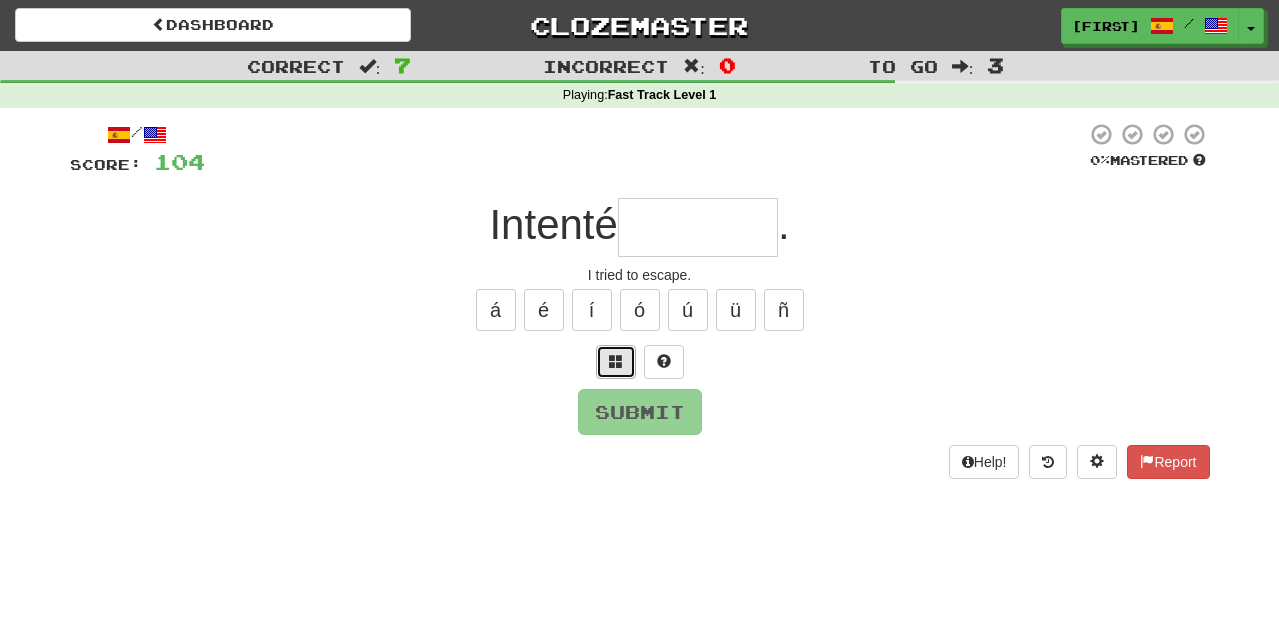 click at bounding box center [616, 362] 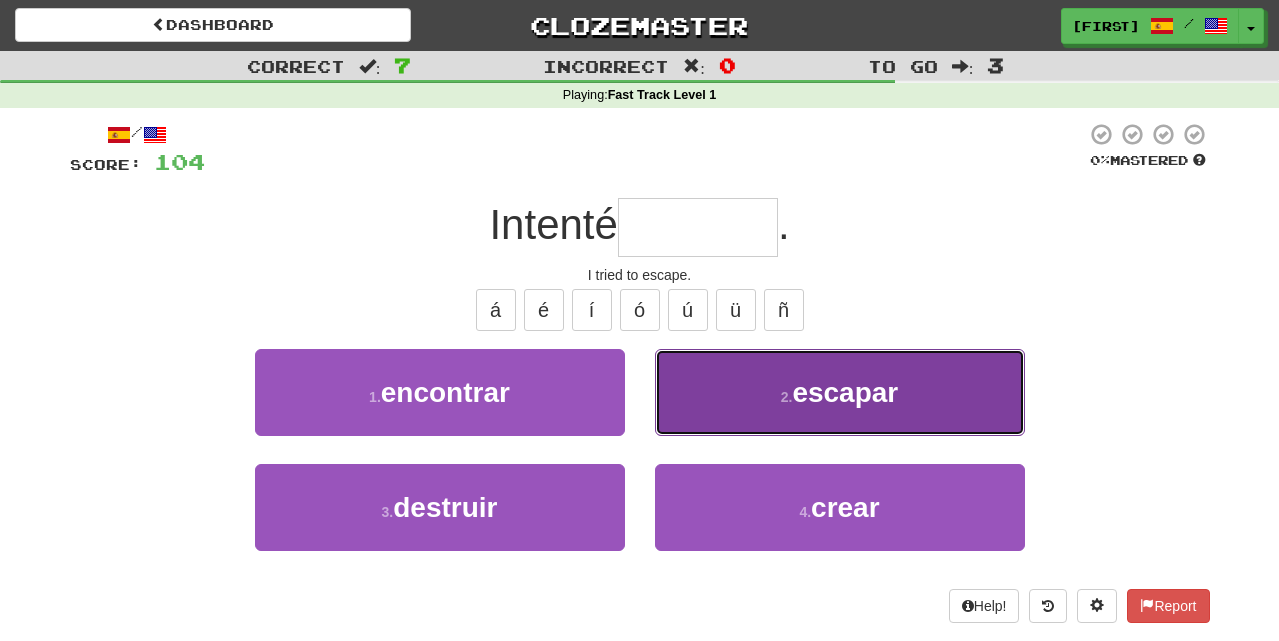 click on "escapar" at bounding box center [845, 392] 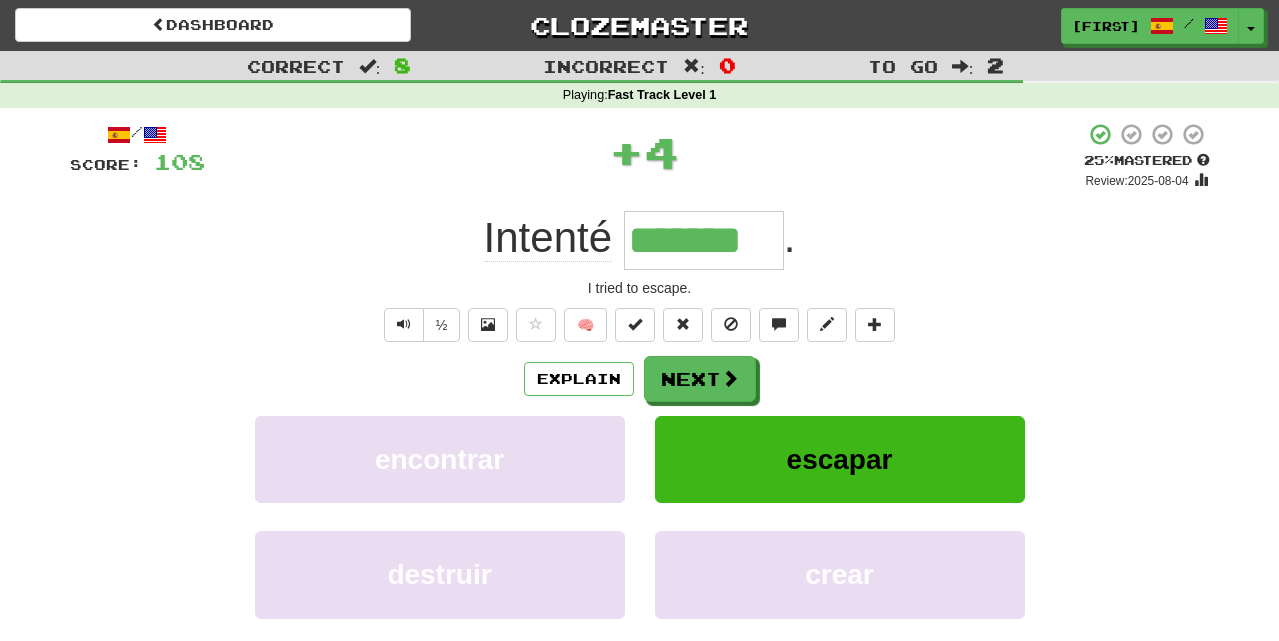 type 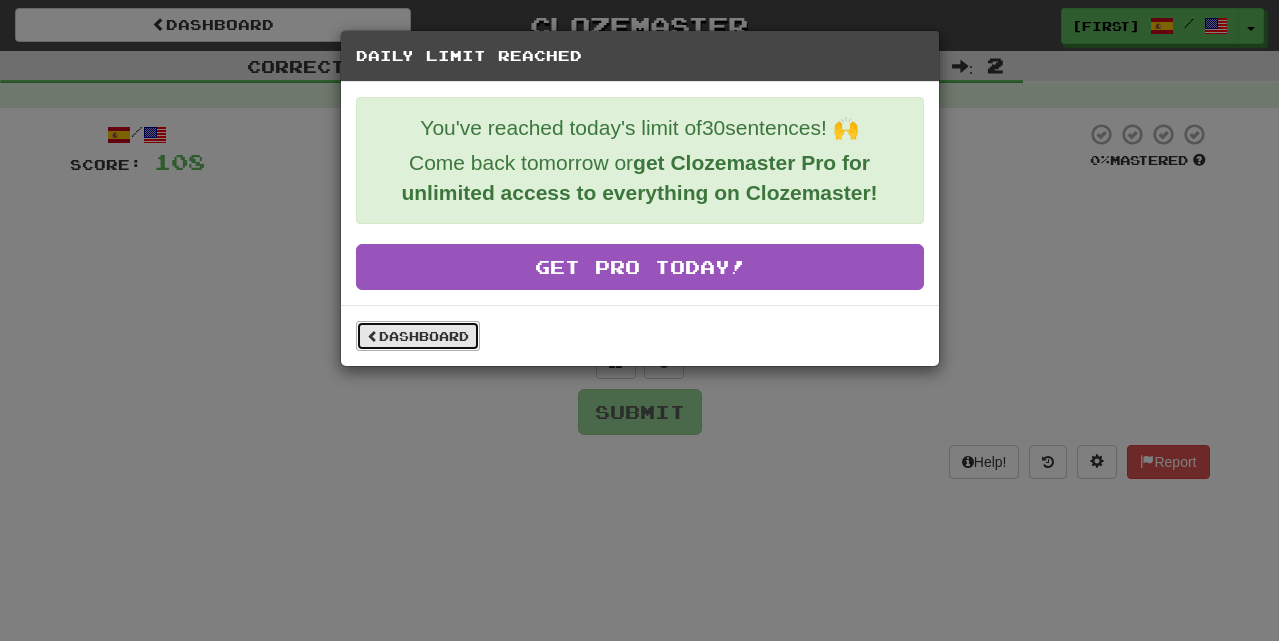 click on "Dashboard" at bounding box center (418, 336) 